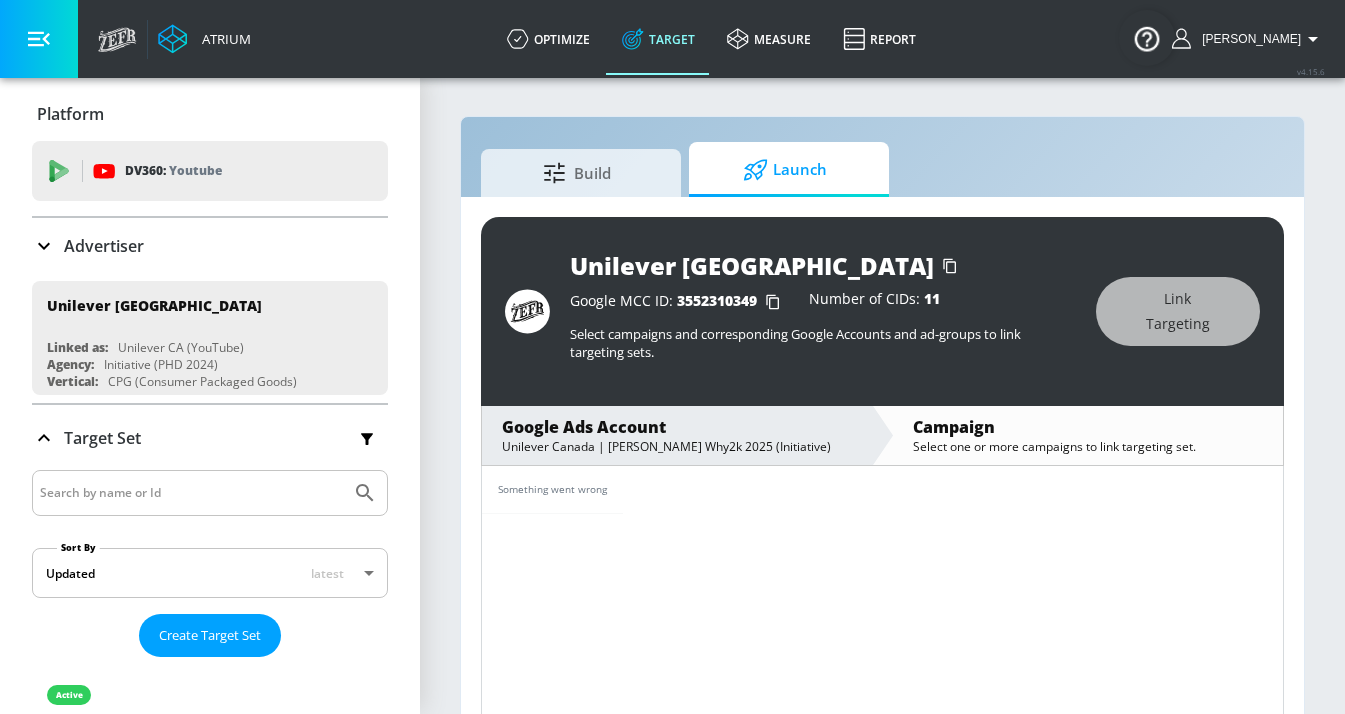 scroll, scrollTop: 0, scrollLeft: 0, axis: both 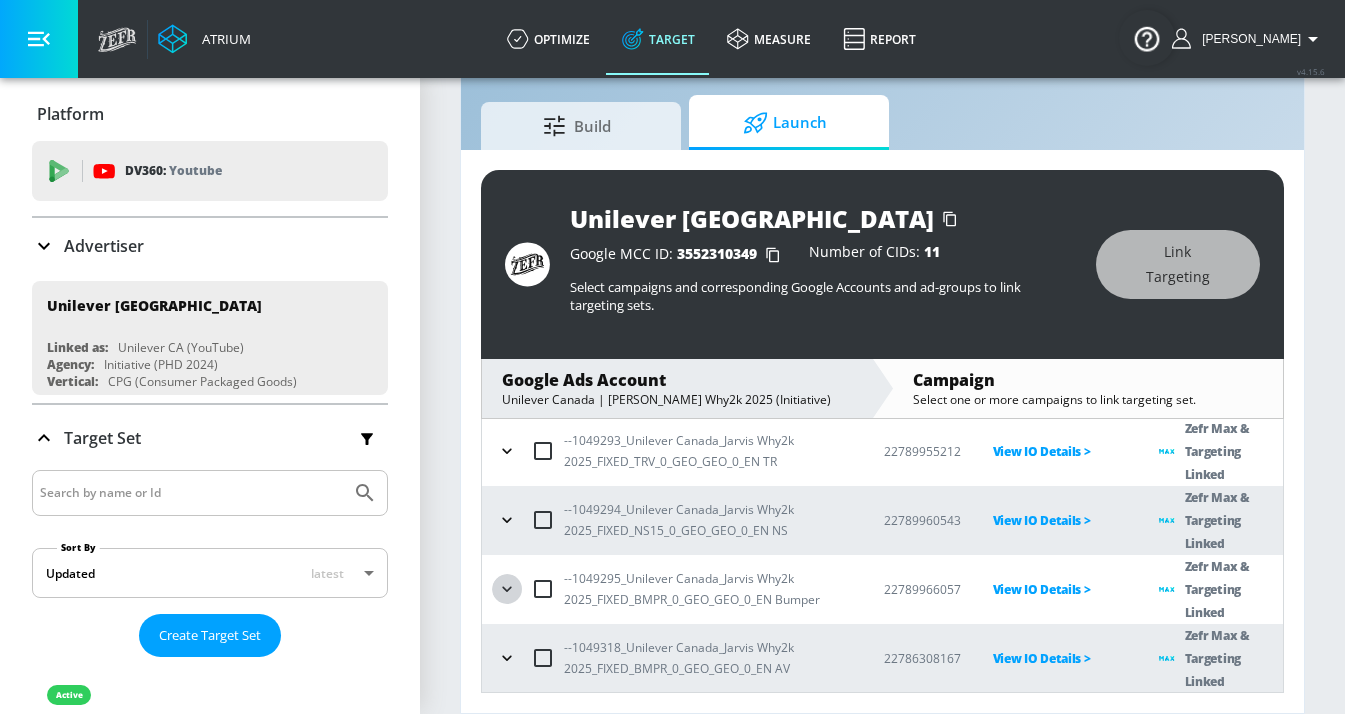 click at bounding box center [507, 589] 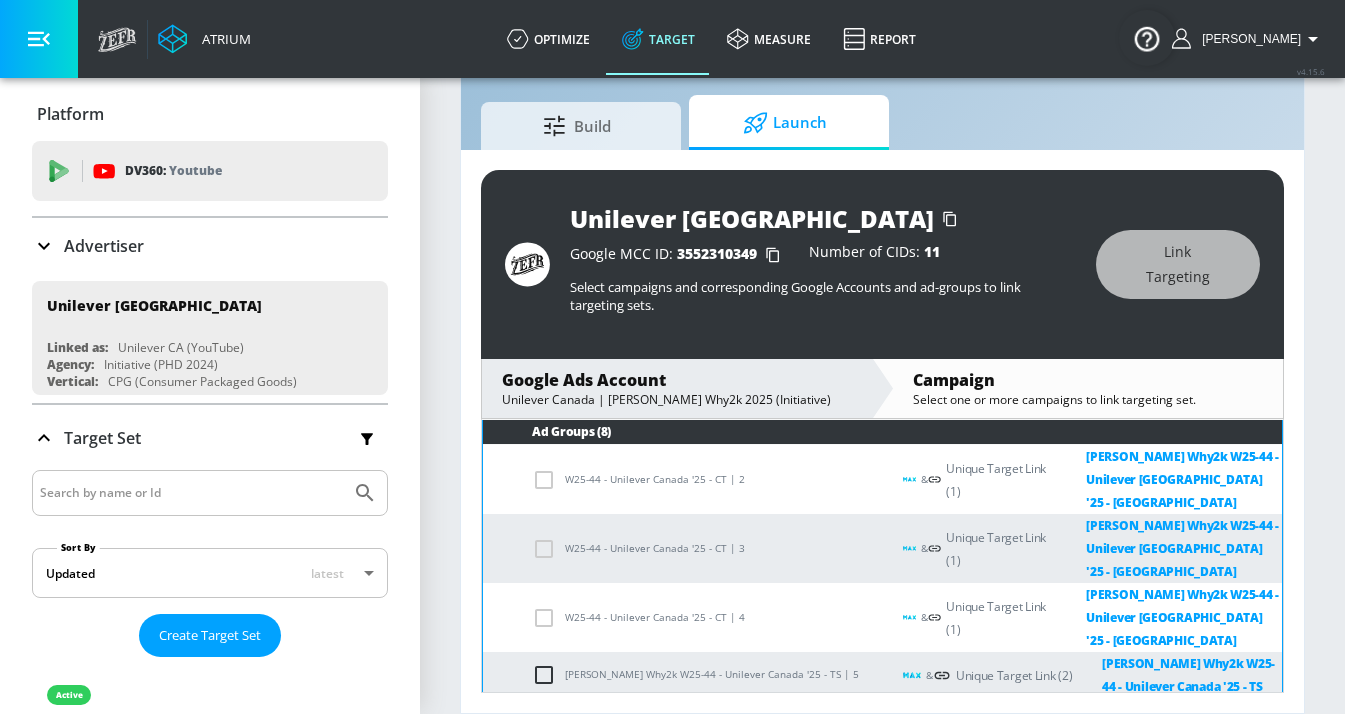 scroll, scrollTop: 682, scrollLeft: 0, axis: vertical 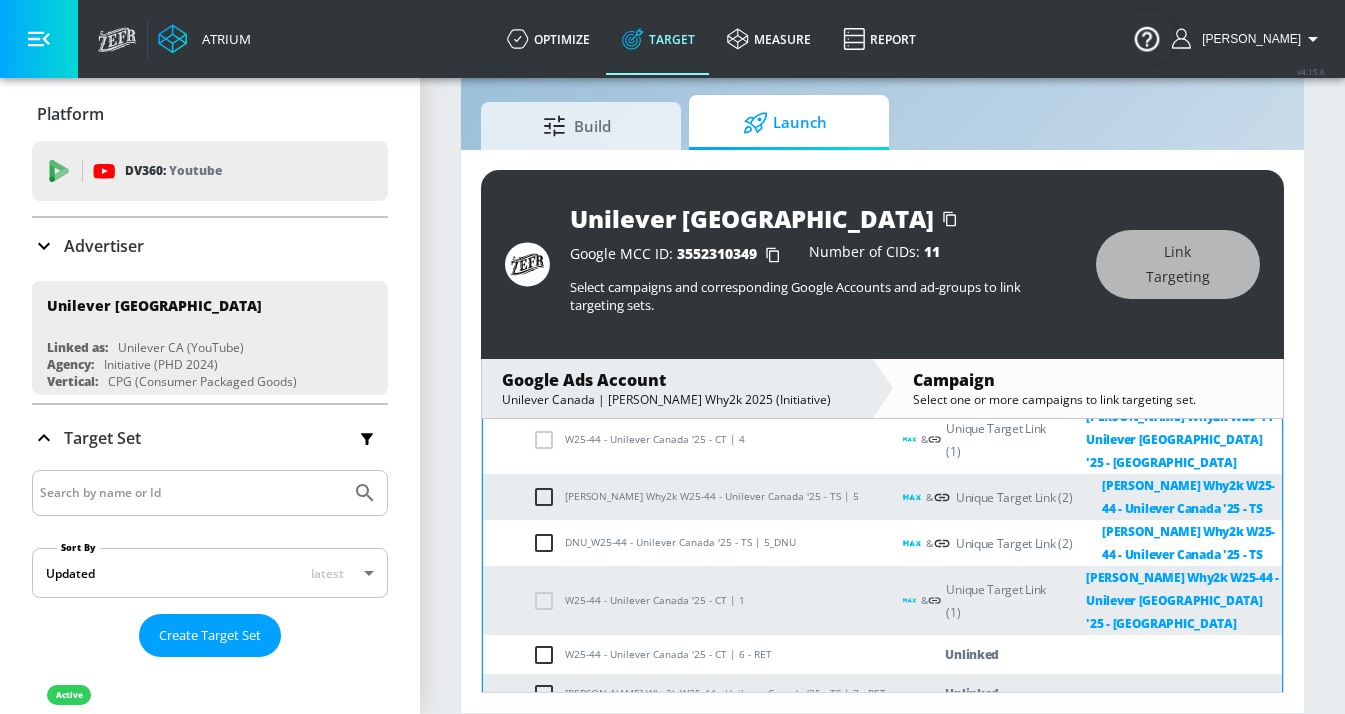 click at bounding box center (548, 694) 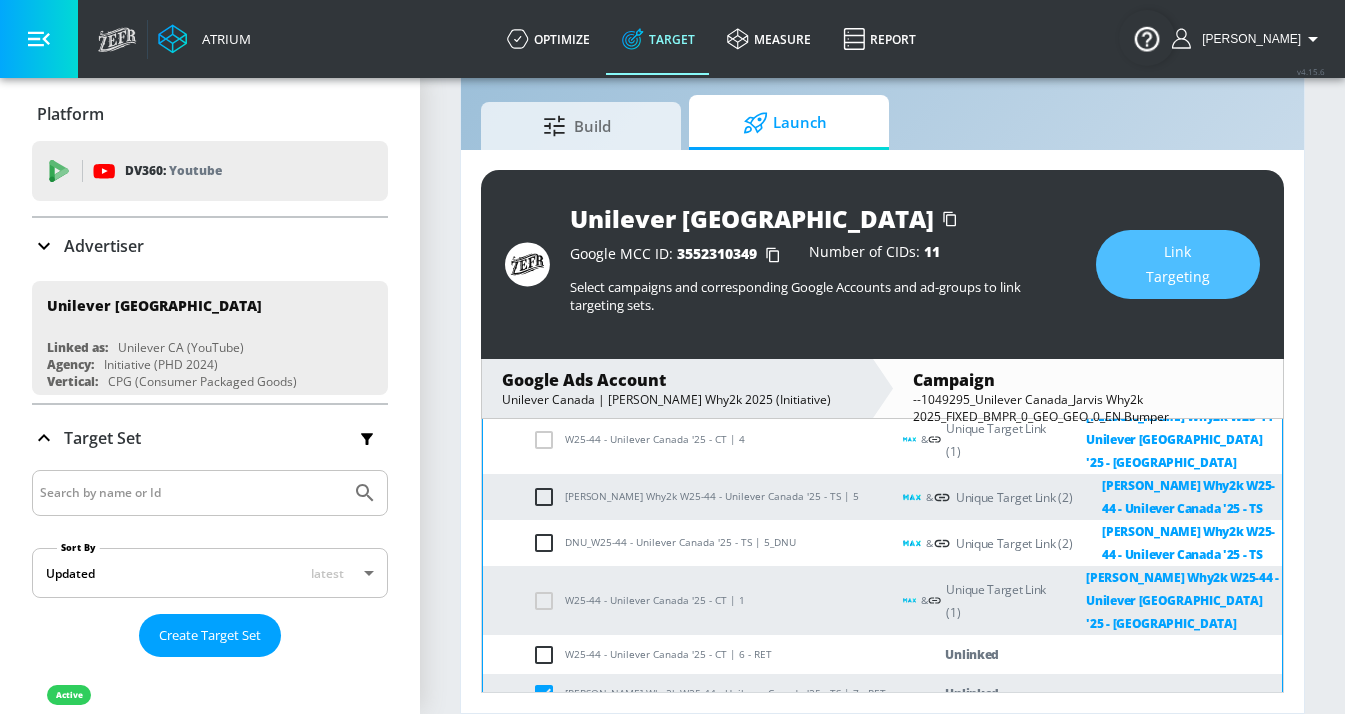 click on "Link Targeting" at bounding box center (1178, 264) 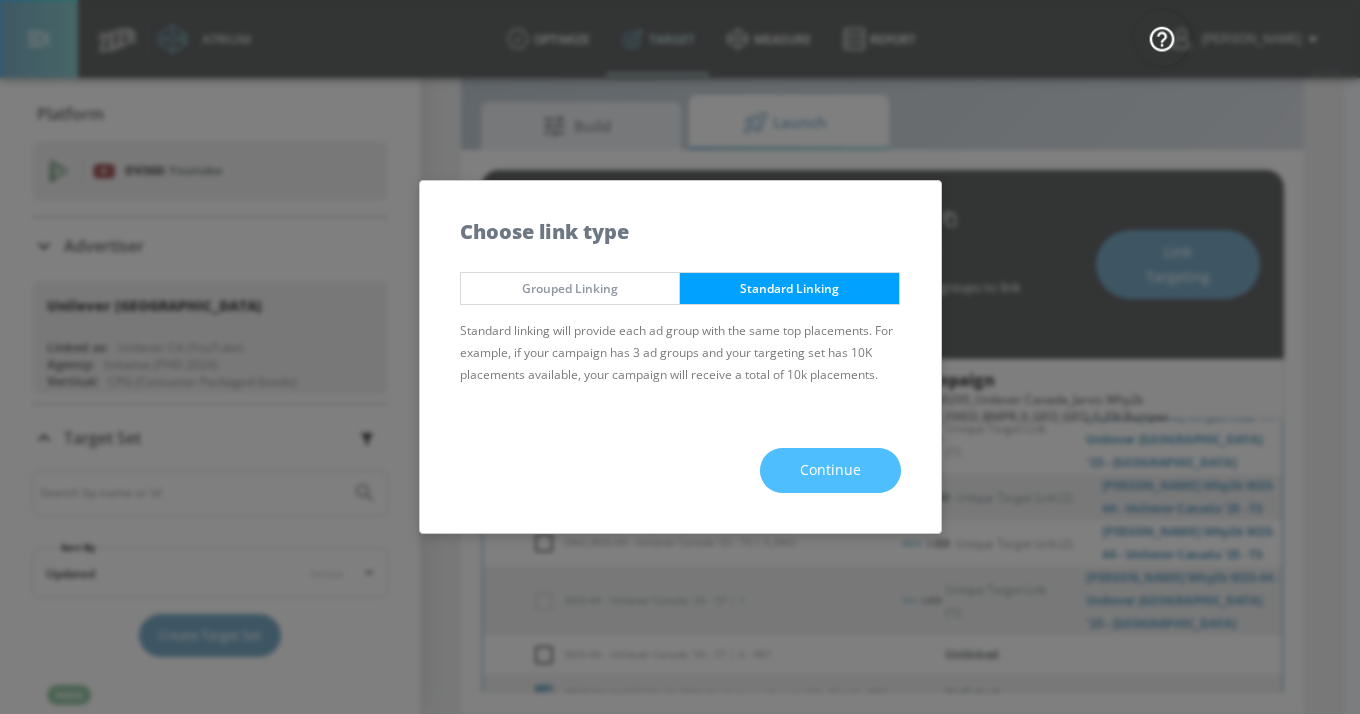 click on "Continue" at bounding box center [830, 470] 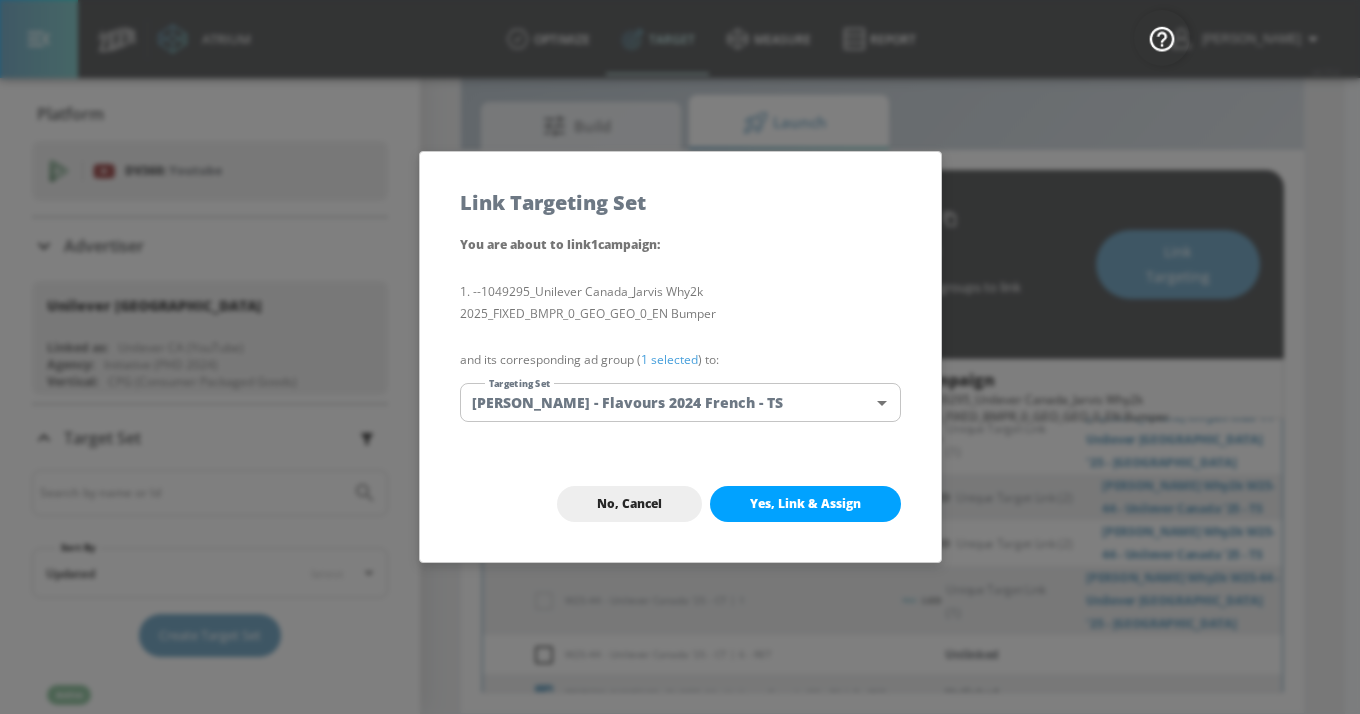 click on "Atrium optimize Target measure Report optimize Target measure Report v 4.15.6 [PERSON_NAME] Platform DV360:   Youtube DV360:   Youtube Advertiser Sort By A-Z asc ​ Add Account Unilever Canada Linked as: Unilever CA (YouTube) Agency: Initiative (PHD 2024) Vertical: CPG (Consumer Packaged Goods) KZ Test  Linked as: Zefr Demos Agency: Kaitlin test  Vertical: Other [PERSON_NAME] C Test Account Linked as: Zefr Demos Agency: [PERSON_NAME] Vertical: CPG (Consumer Packaged Goods) alicyn test Linked as: Zefr Demos Agency: alicyn test Vertical: Healthcare Parry Test Linked as: Zefr Demos Agency: Parry Test Vertical: Music [PERSON_NAME] Account Linked as: Zefr Demos Agency: [PERSON_NAME] Agency Vertical: Fashion [PERSON_NAME] TEST Linked as: Zefr Demos Agency: [PERSON_NAME] TEST Vertical: Other Test Linked as: Zefr Demos Agency: Test Vertical: Travel Shaq Test Account Linked as: Zefr Demos Agency: Zefr Vertical: Software Benz TEST Linked as: Zefr Demos Agency: ZEFR Vertical: Other Rawan Test Linked as: Zefr Demos Agency: Test Vertical: Linked as:" at bounding box center (680, 333) 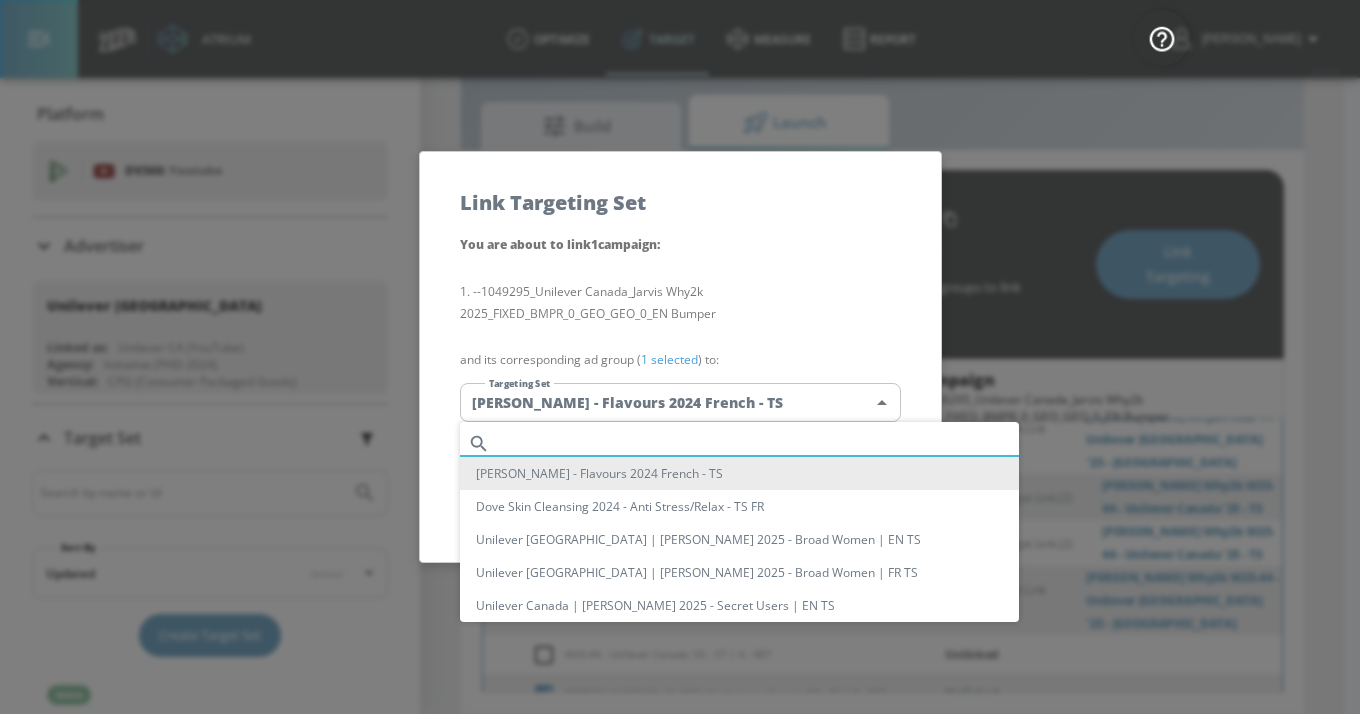 click at bounding box center [758, 443] 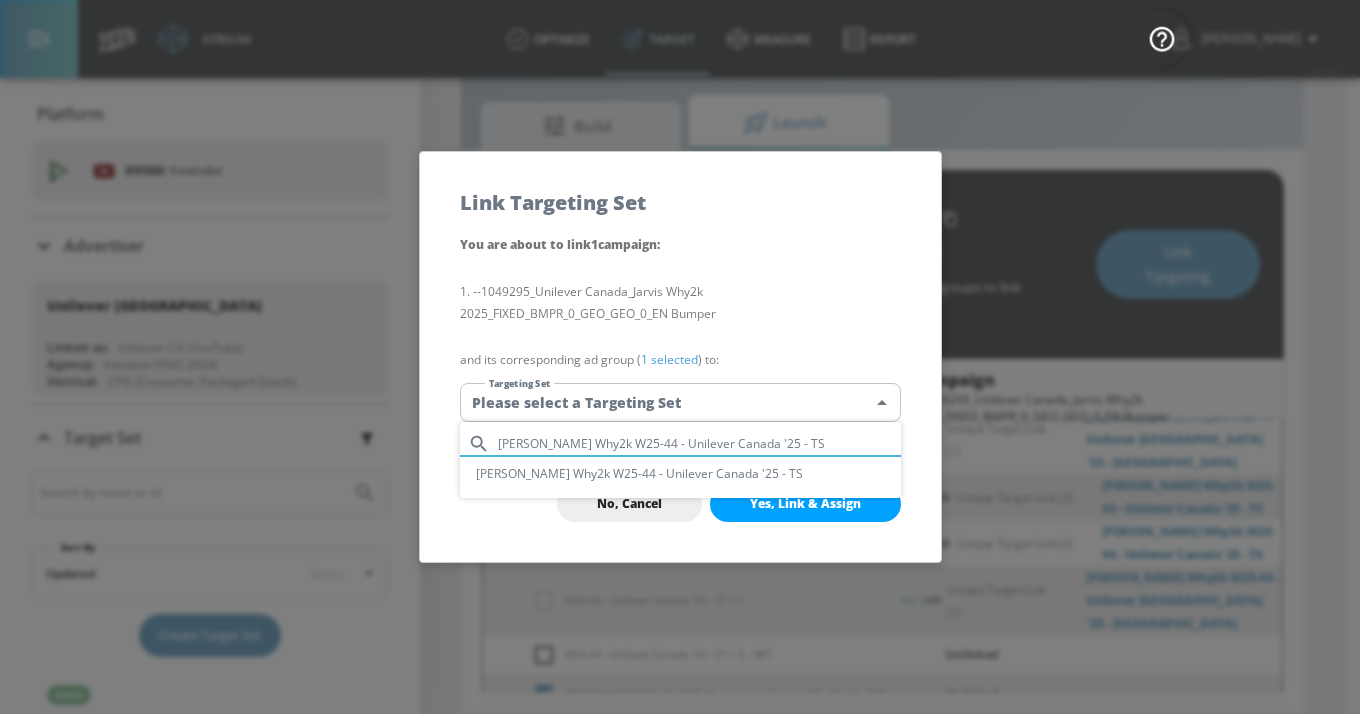 type on "[PERSON_NAME] Why2k W25-44 - Unilever Canada '25 - TS" 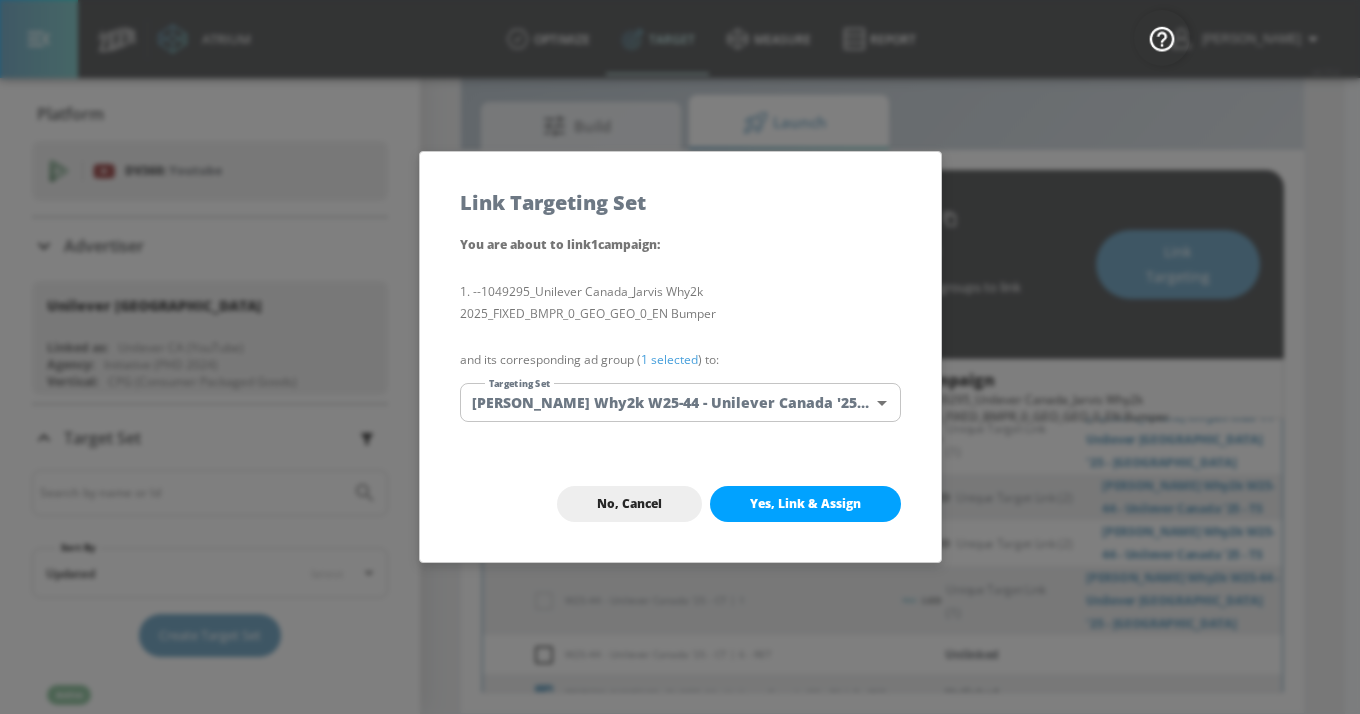 click on "Yes, Link & Assign" at bounding box center (805, 504) 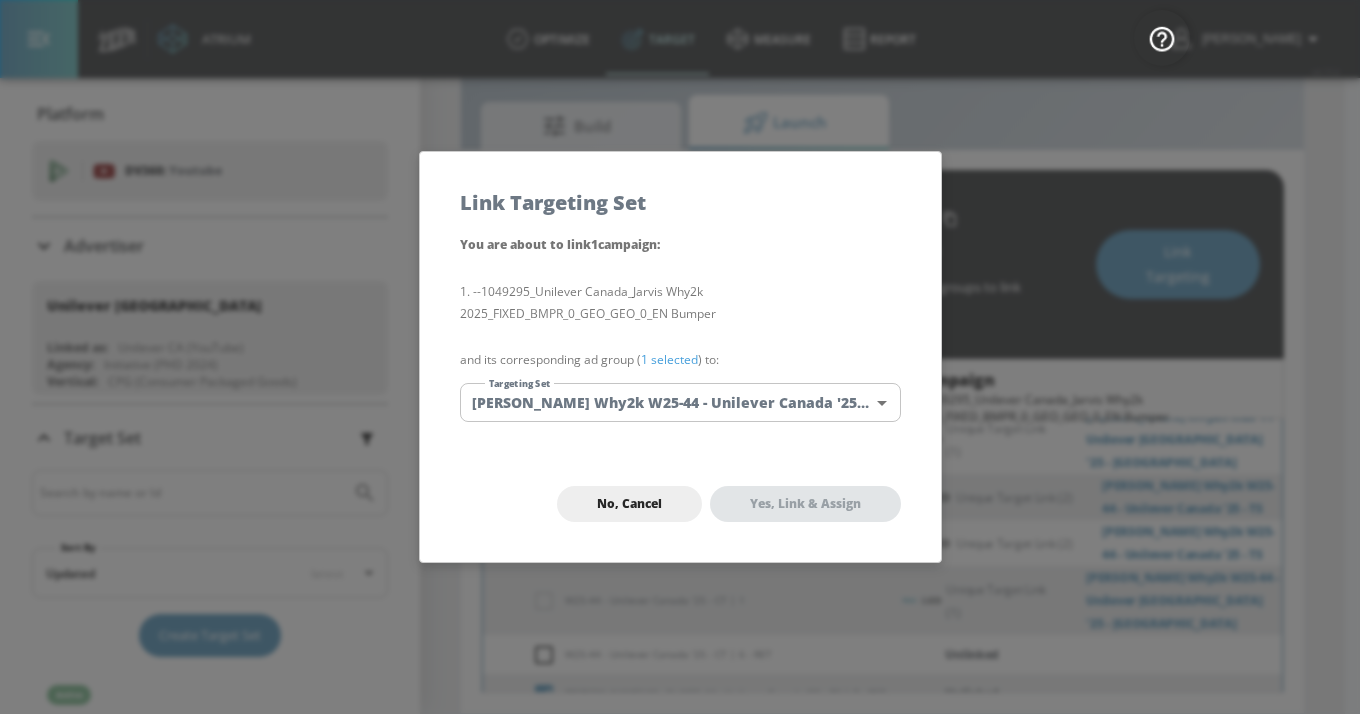 checkbox on "true" 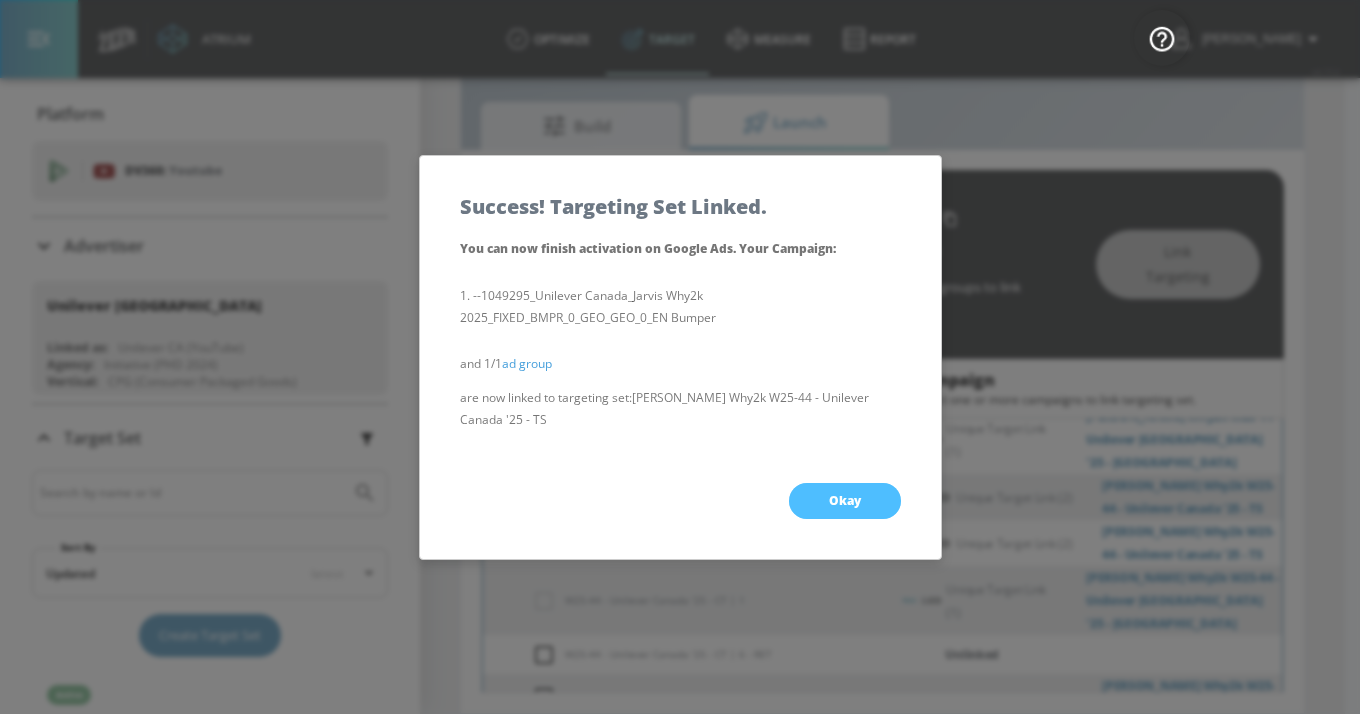 click on "Okay" at bounding box center (845, 501) 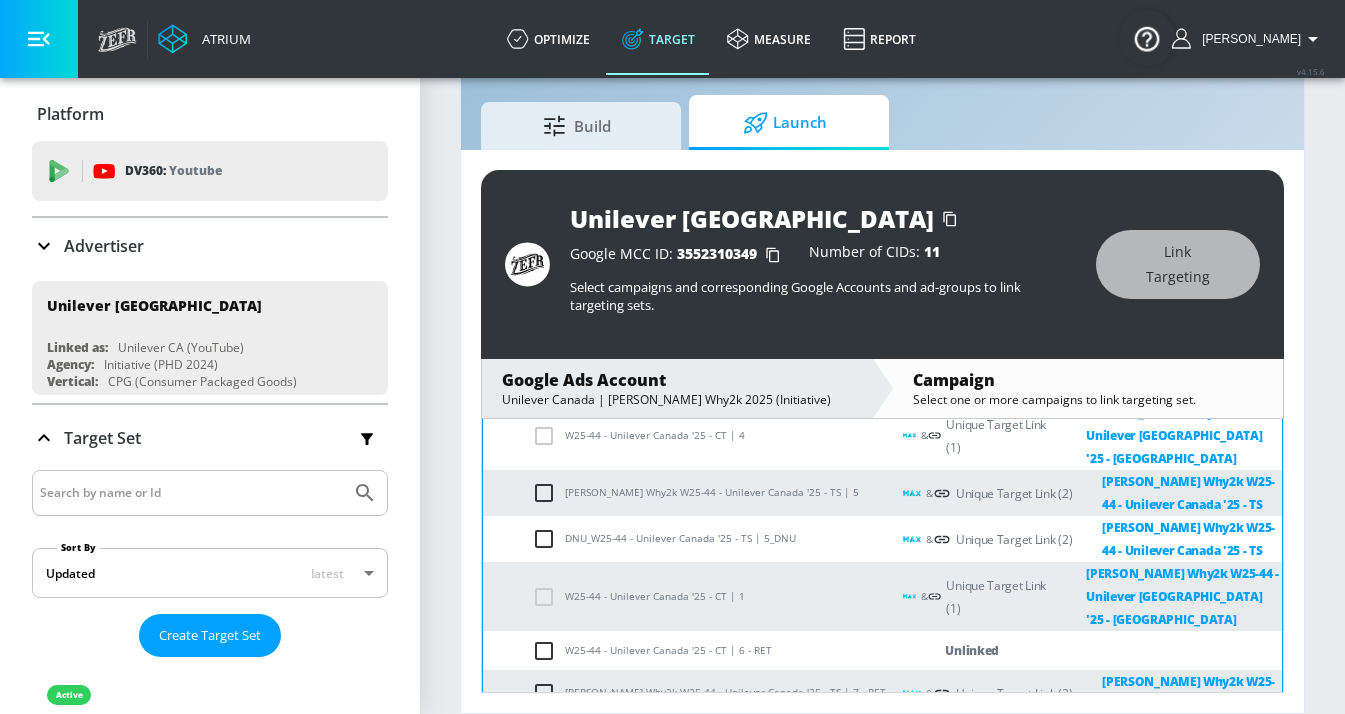 scroll, scrollTop: 689, scrollLeft: 0, axis: vertical 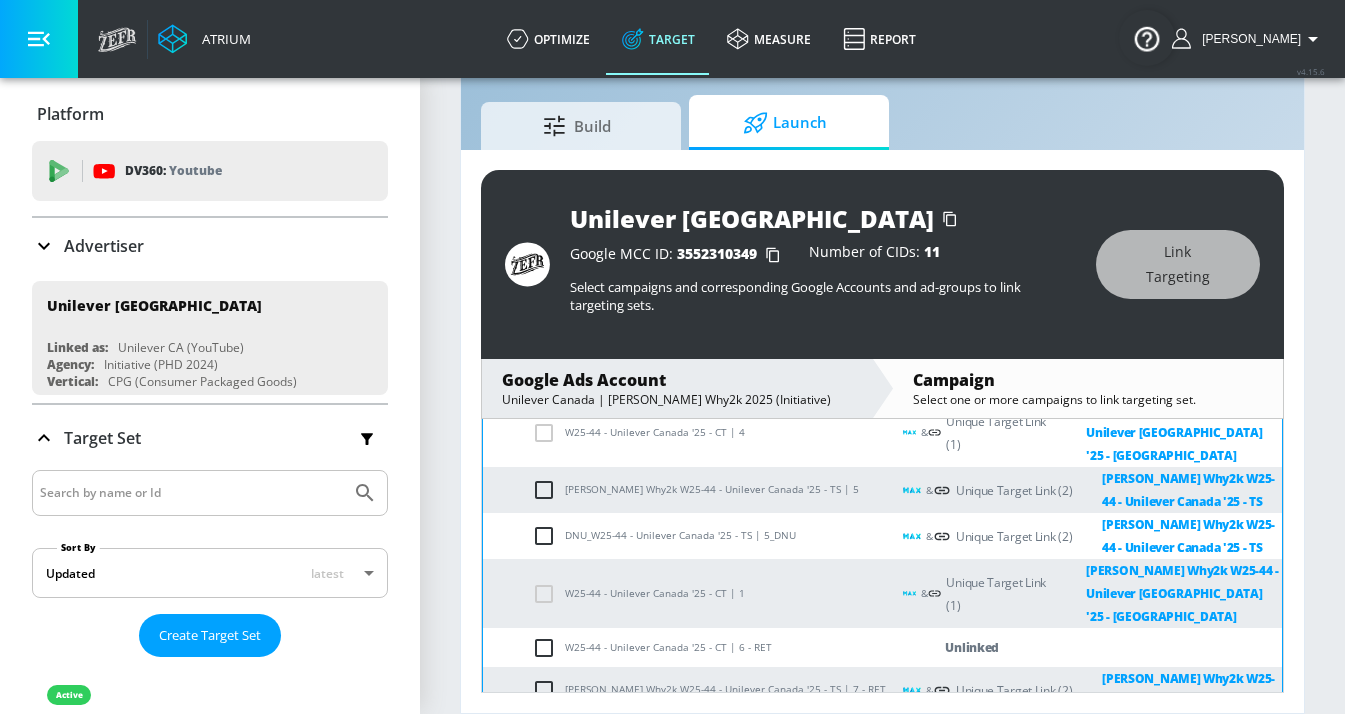 click at bounding box center [508, 749] 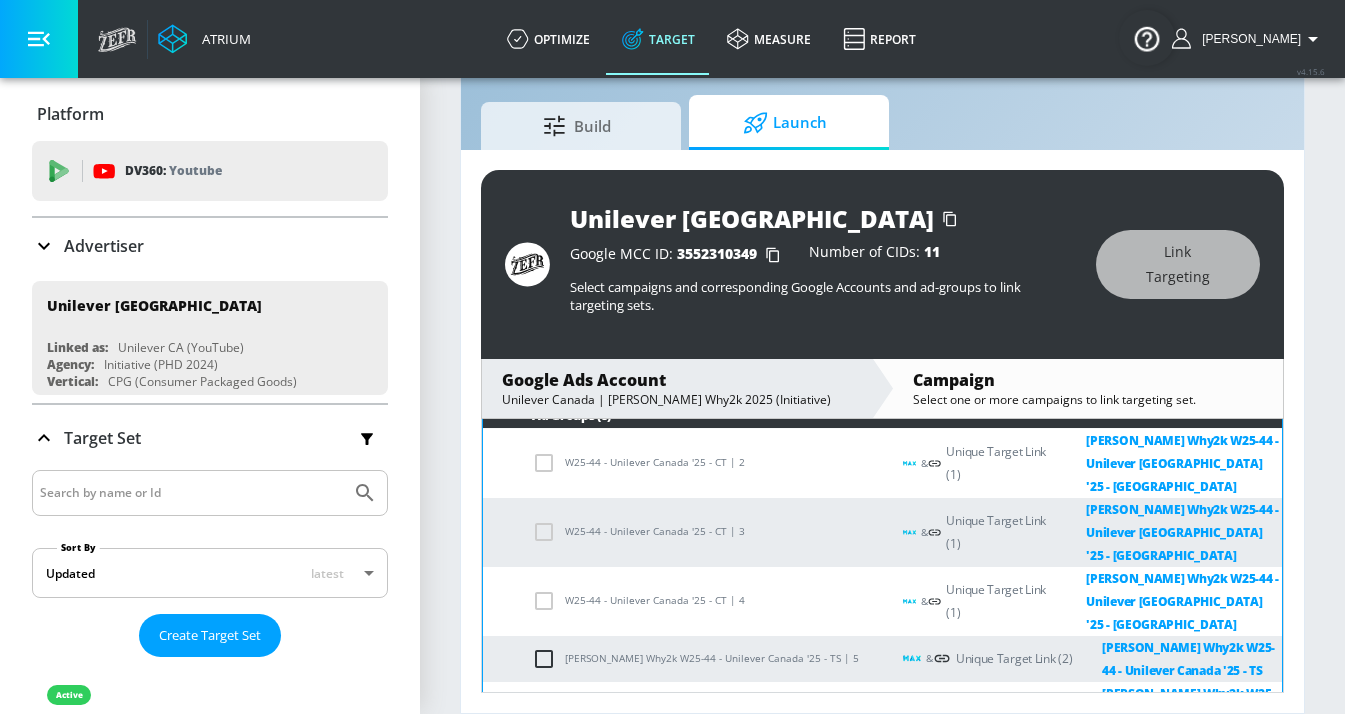 scroll, scrollTop: 1113, scrollLeft: 0, axis: vertical 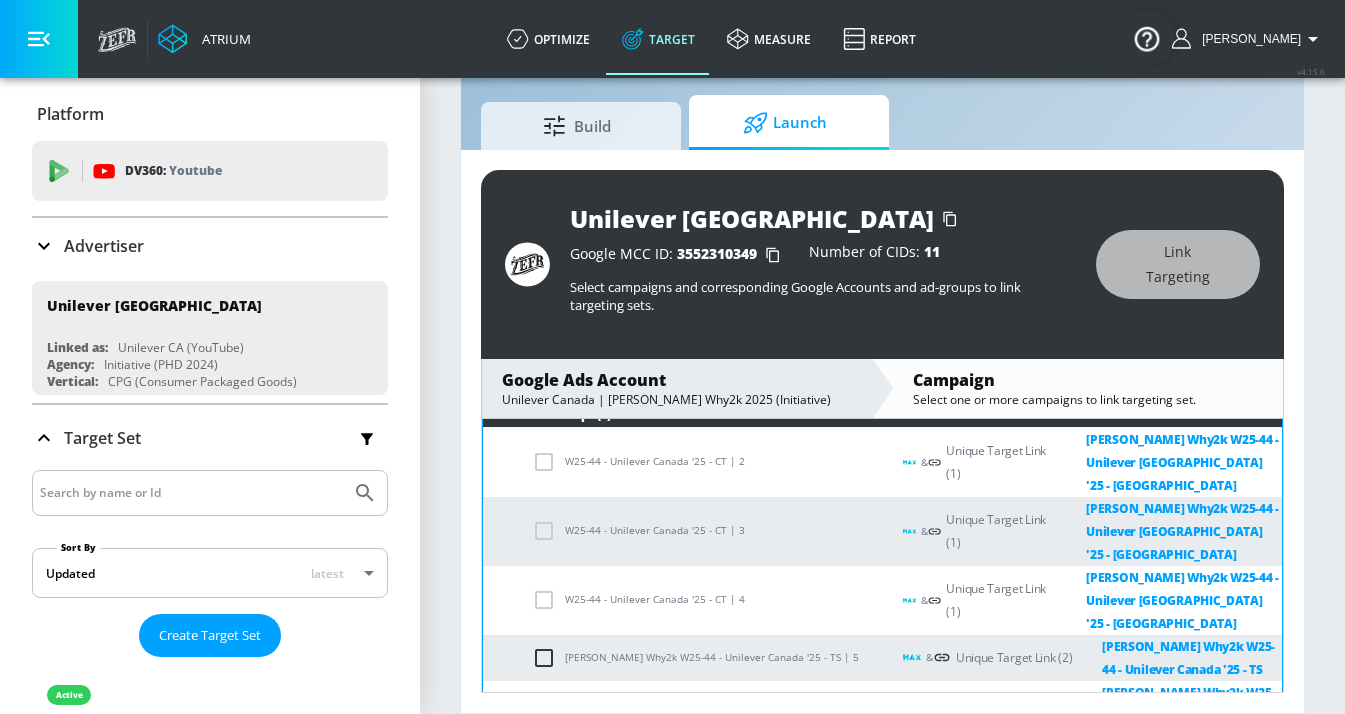 click at bounding box center (548, 854) 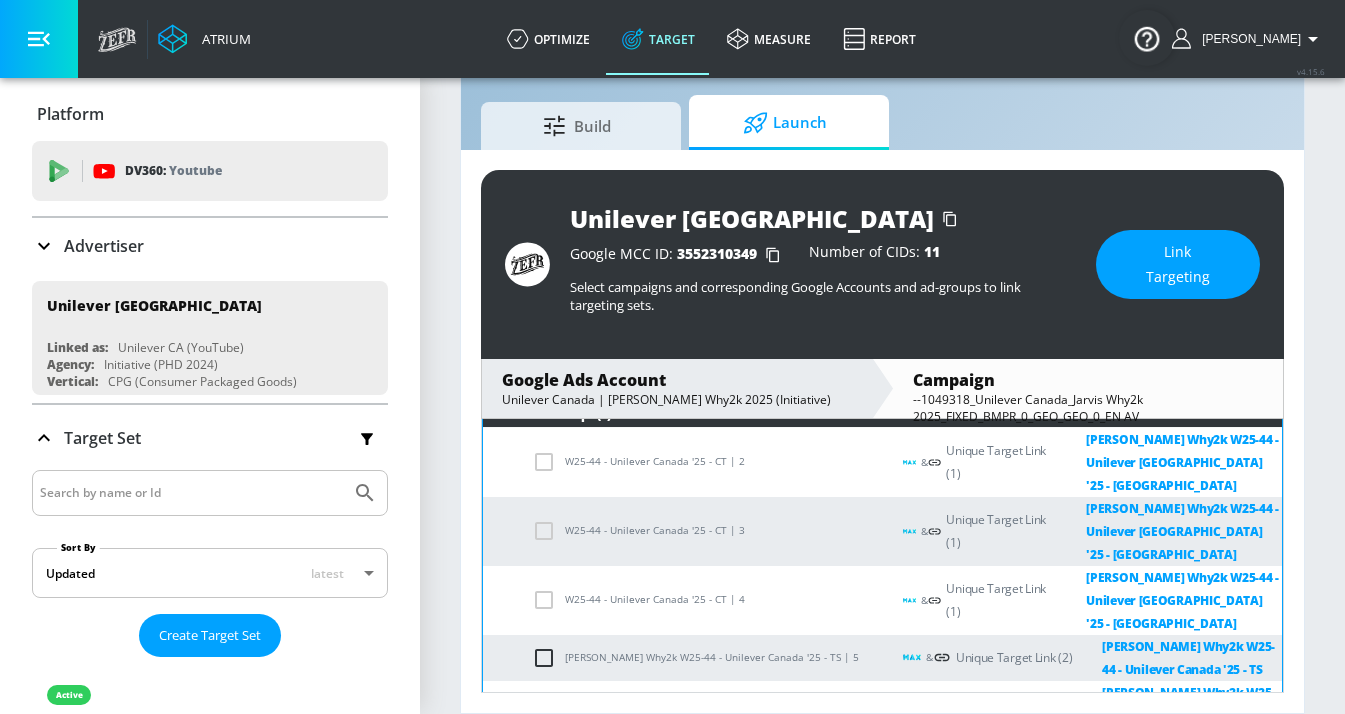click on "Link Targeting" at bounding box center (1178, 264) 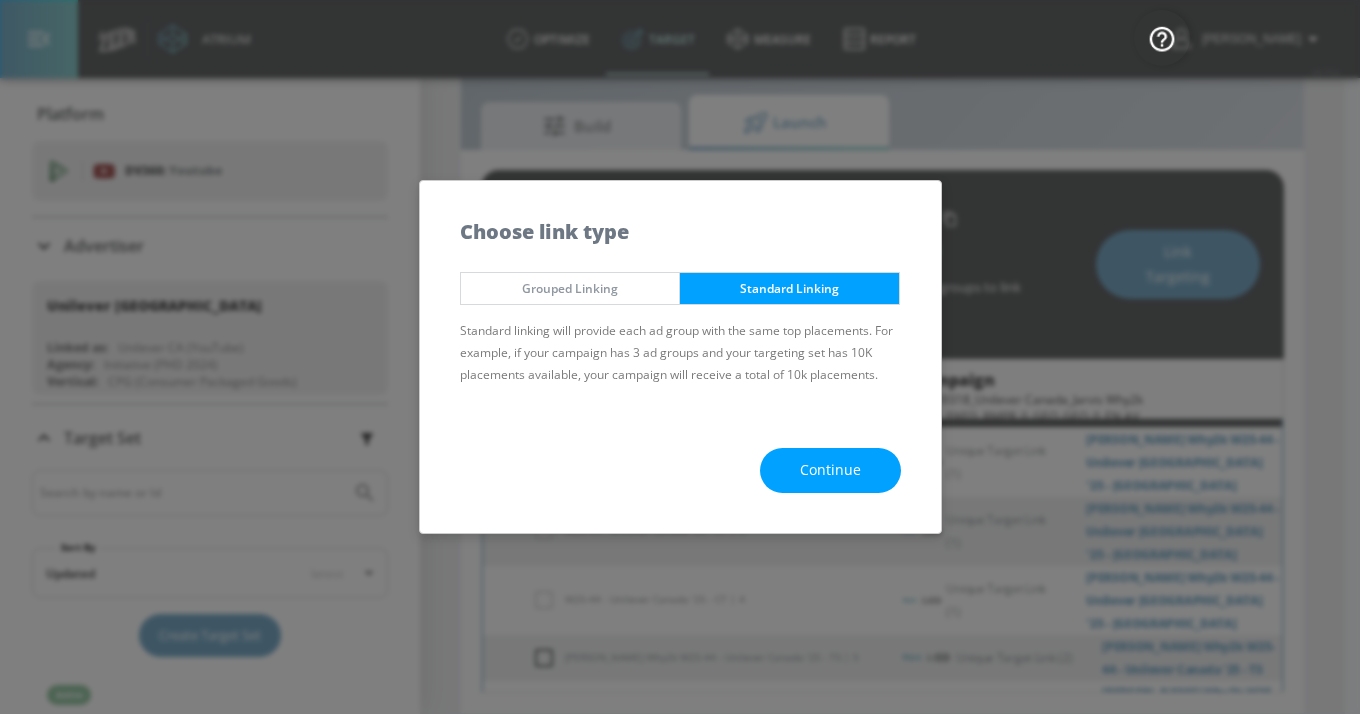 click on "Continue" at bounding box center (830, 470) 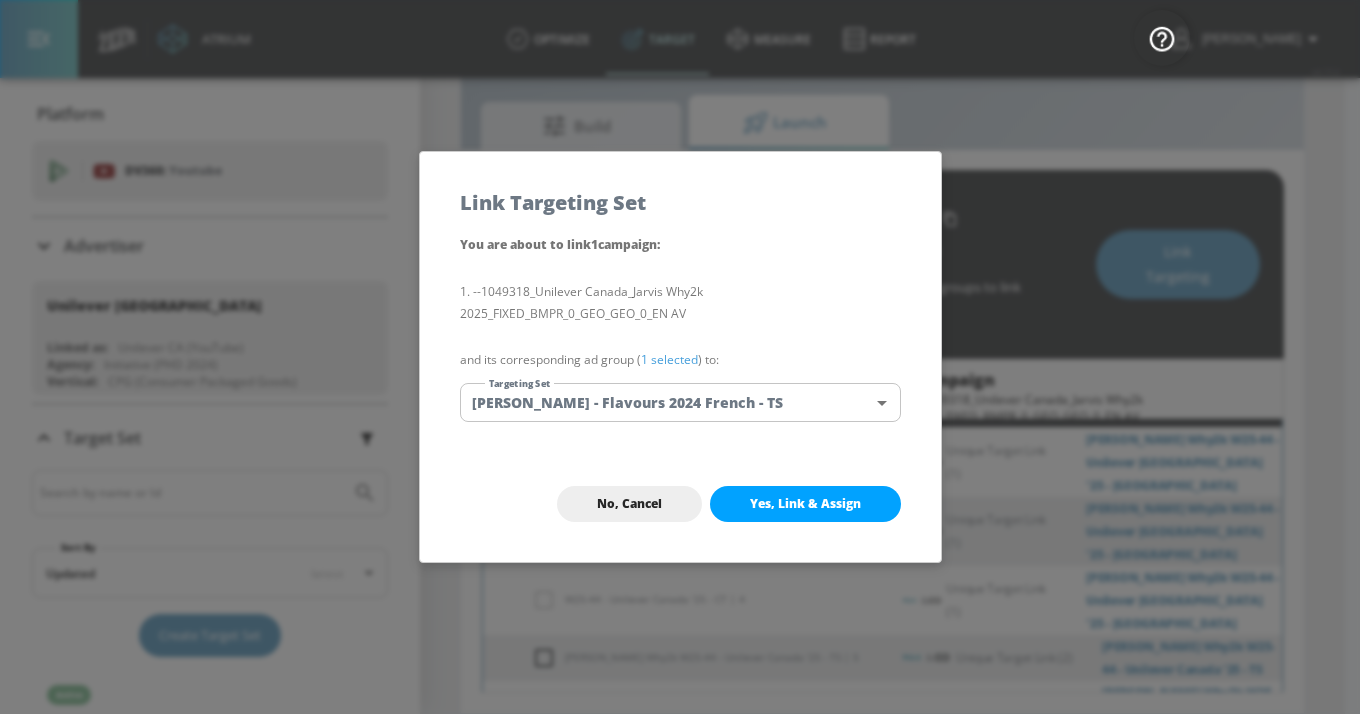 click on "Atrium optimize Target measure Report optimize Target measure Report v 4.15.6 [PERSON_NAME] Platform DV360:   Youtube DV360:   Youtube Advertiser Sort By A-Z asc ​ Add Account Unilever Canada Linked as: Unilever CA (YouTube) Agency: Initiative (PHD 2024) Vertical: CPG (Consumer Packaged Goods) KZ Test  Linked as: Zefr Demos Agency: Kaitlin test  Vertical: Other [PERSON_NAME] C Test Account Linked as: Zefr Demos Agency: [PERSON_NAME] Vertical: CPG (Consumer Packaged Goods) alicyn test Linked as: Zefr Demos Agency: alicyn test Vertical: Healthcare Parry Test Linked as: Zefr Demos Agency: Parry Test Vertical: Music [PERSON_NAME] Account Linked as: Zefr Demos Agency: [PERSON_NAME] Agency Vertical: Fashion [PERSON_NAME] TEST Linked as: Zefr Demos Agency: [PERSON_NAME] TEST Vertical: Other Test Linked as: Zefr Demos Agency: Test Vertical: Travel Shaq Test Account Linked as: Zefr Demos Agency: Zefr Vertical: Software Benz TEST Linked as: Zefr Demos Agency: ZEFR Vertical: Other Rawan Test Linked as: Zefr Demos Agency: Test Vertical: Linked as:" at bounding box center [680, 333] 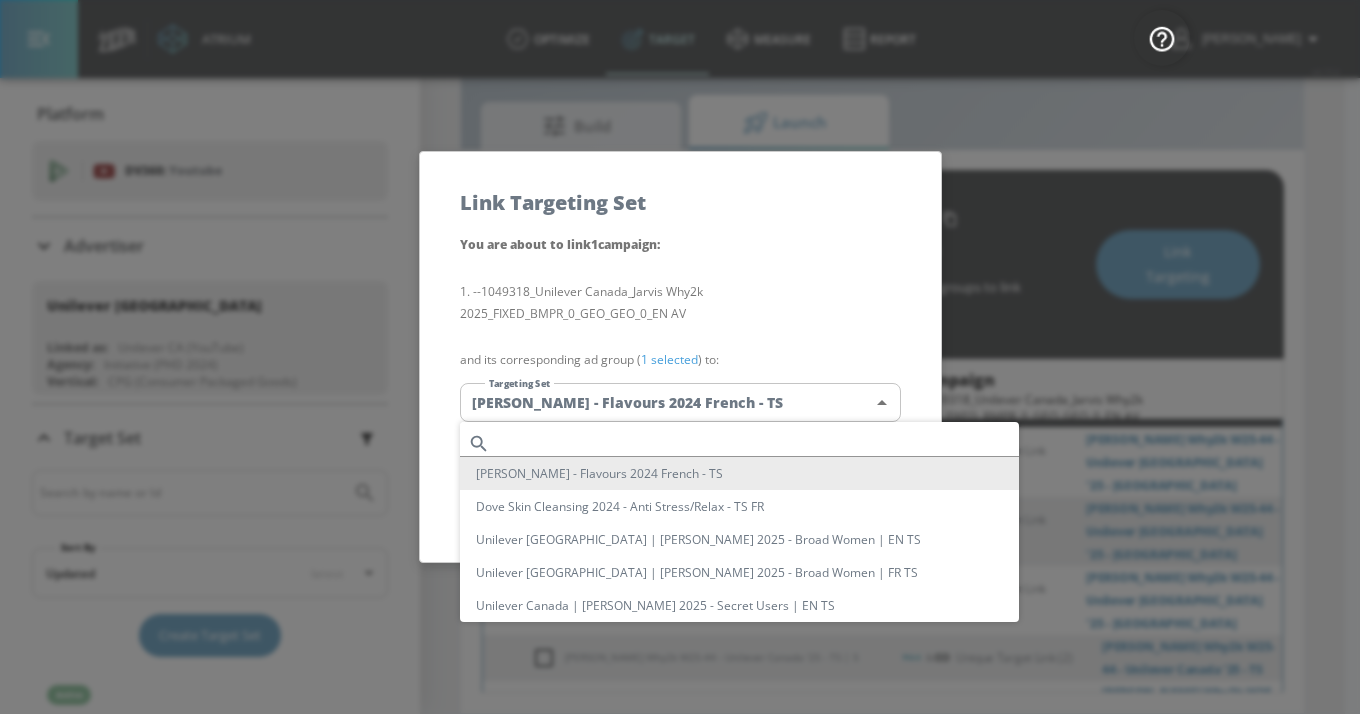 click at bounding box center (758, 443) 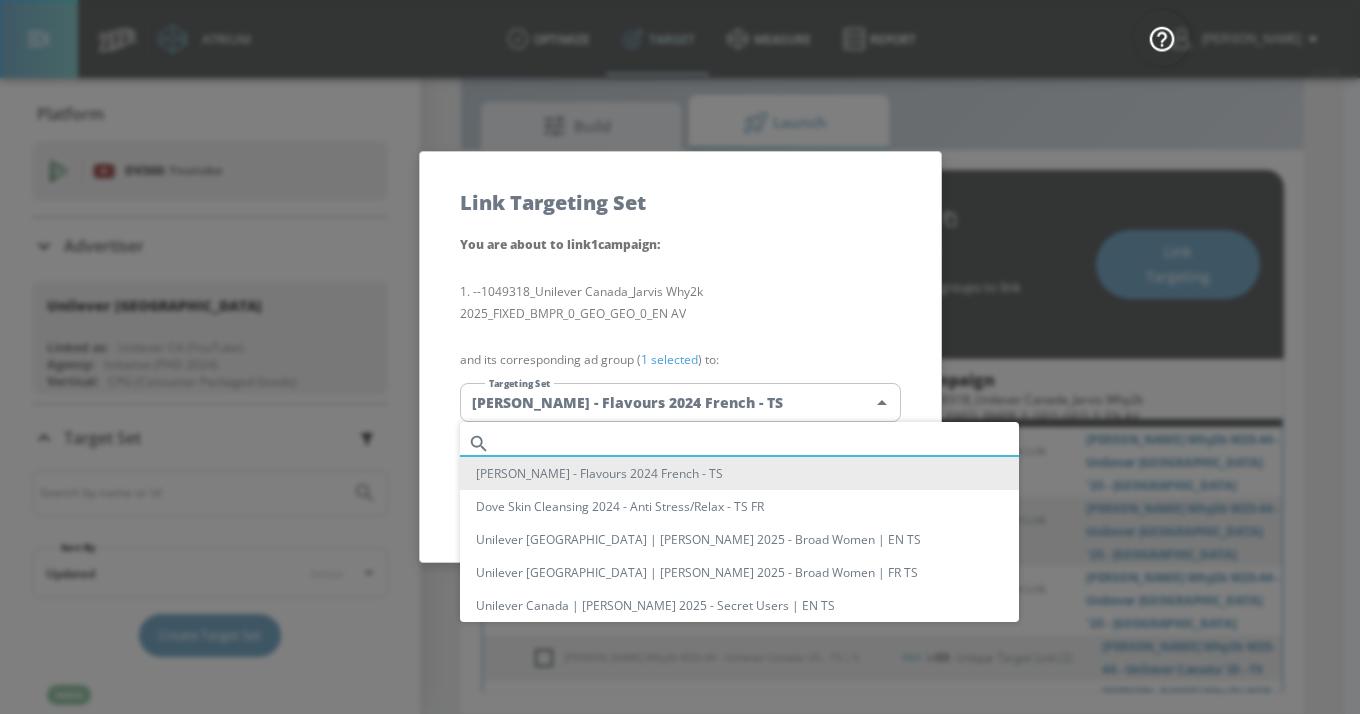 paste on "[PERSON_NAME] Why2k W25-44 - Unilever Canada '25 - TS" 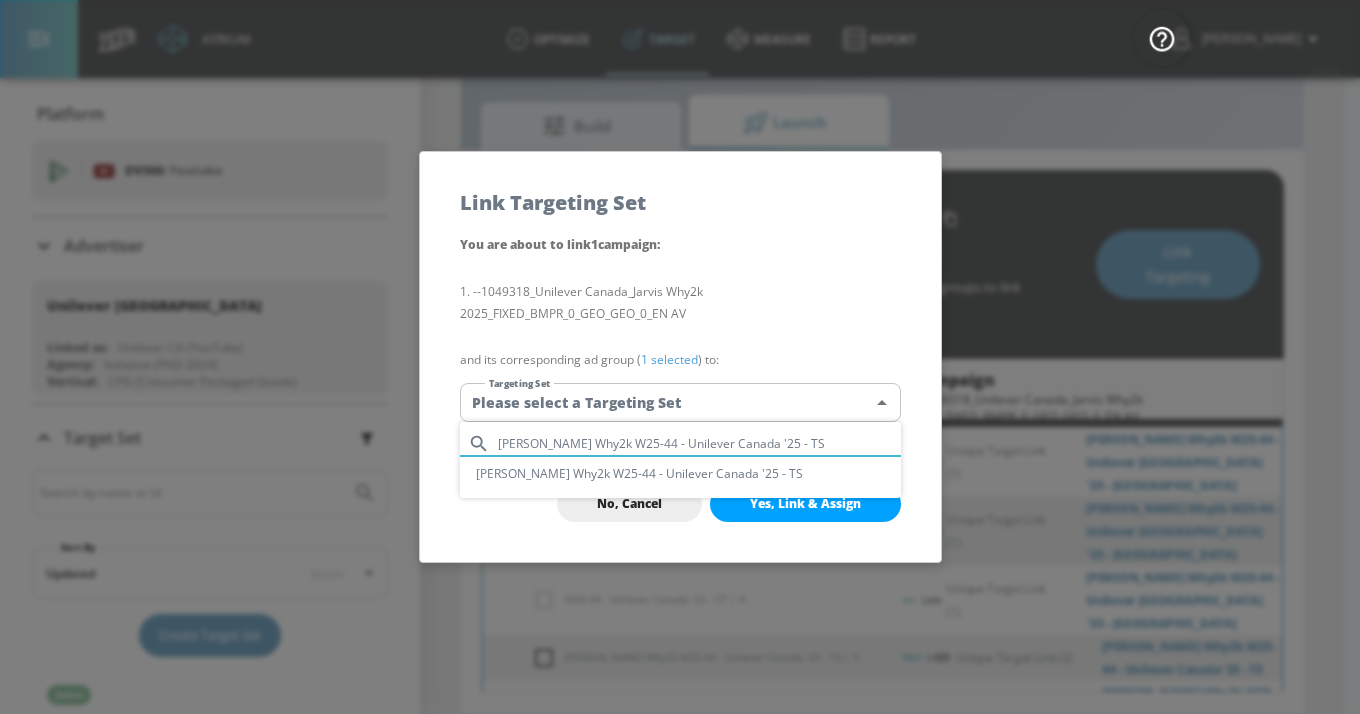 type on "[PERSON_NAME] Why2k W25-44 - Unilever Canada '25 - TS" 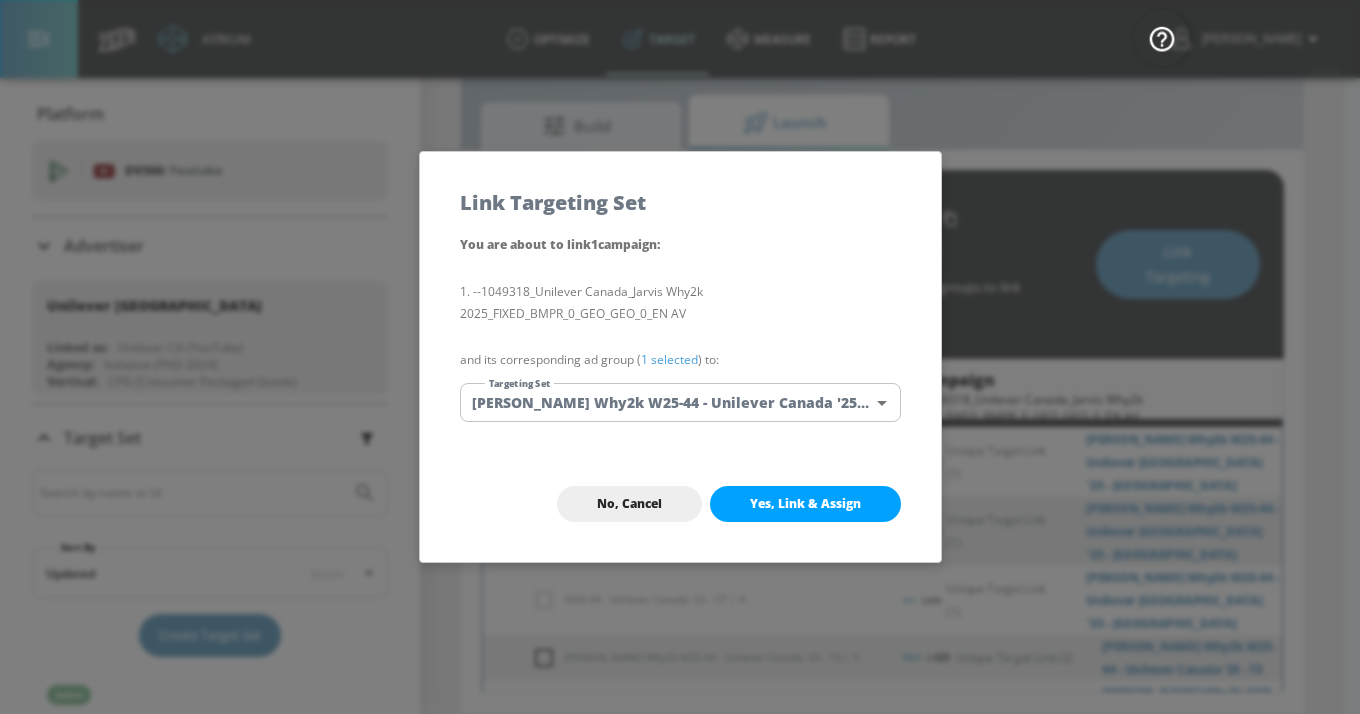click on "Yes, Link & Assign" at bounding box center [805, 504] 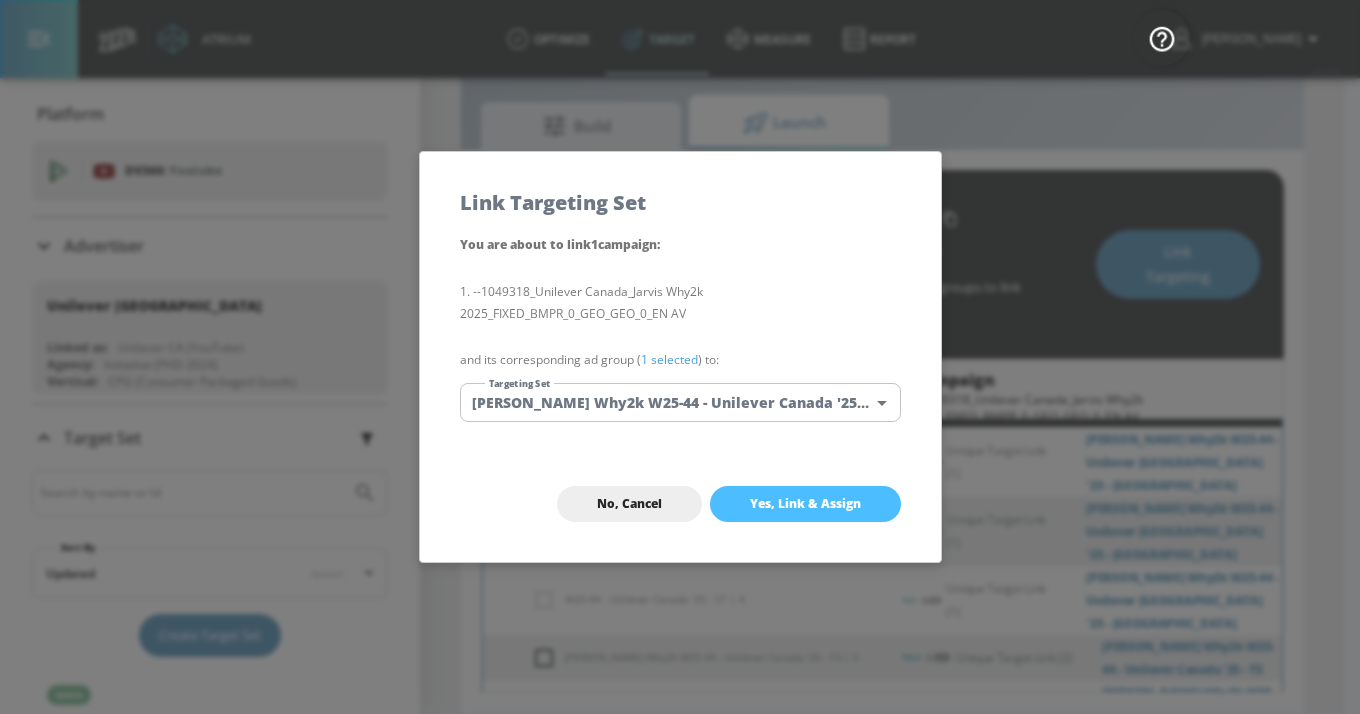 checkbox on "true" 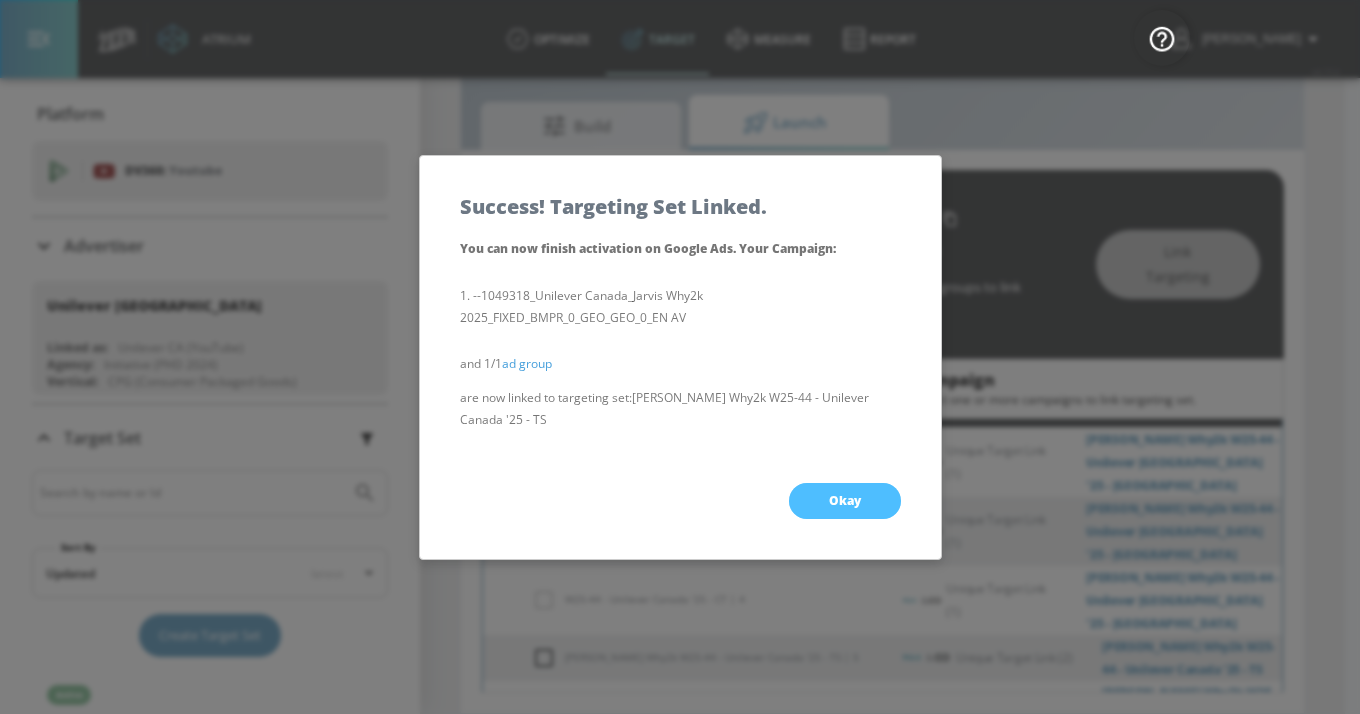 click on "Okay" at bounding box center (845, 501) 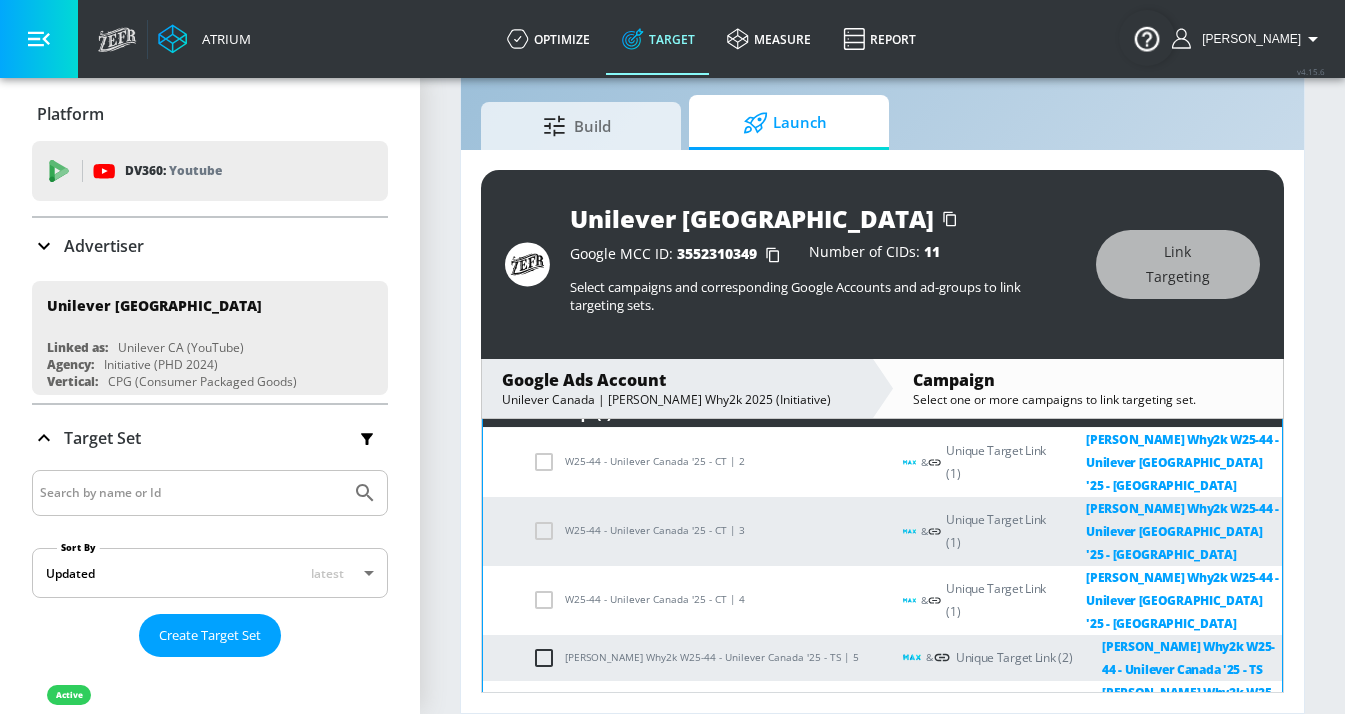 click at bounding box center (548, 815) 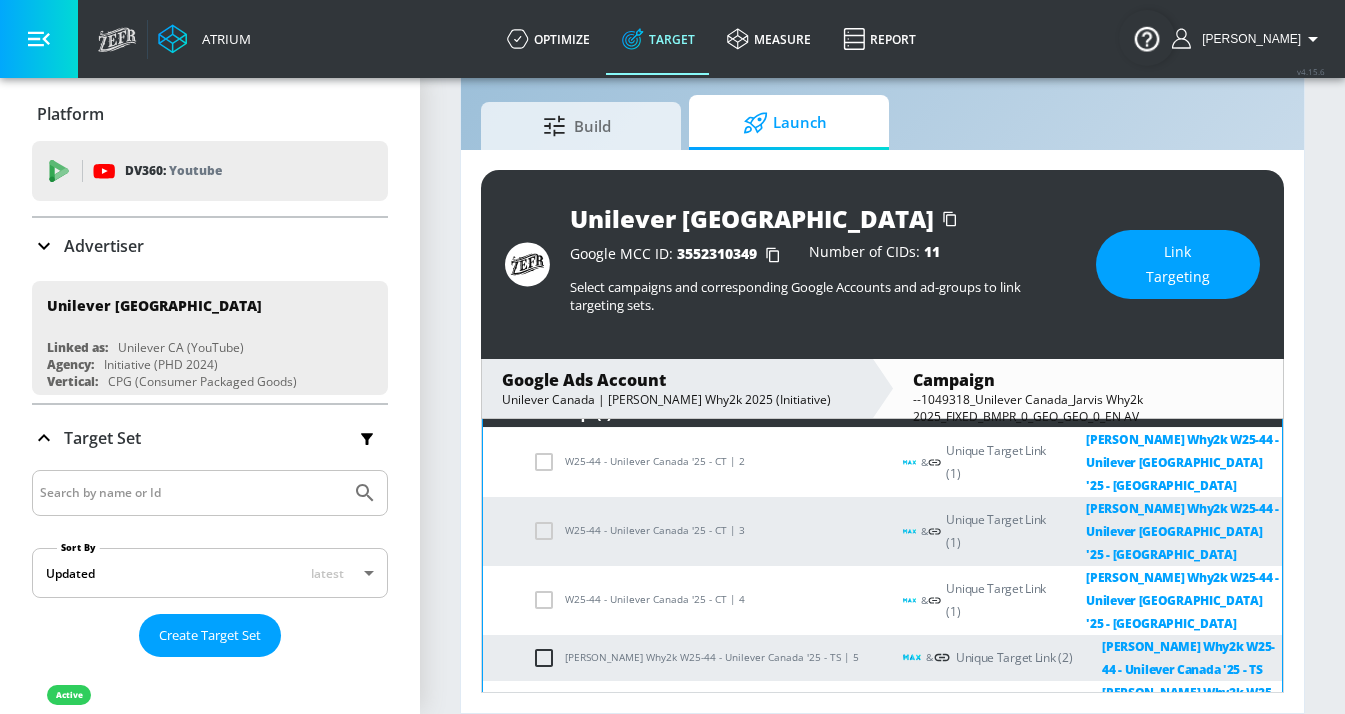 click on "Link Targeting" at bounding box center [1178, 264] 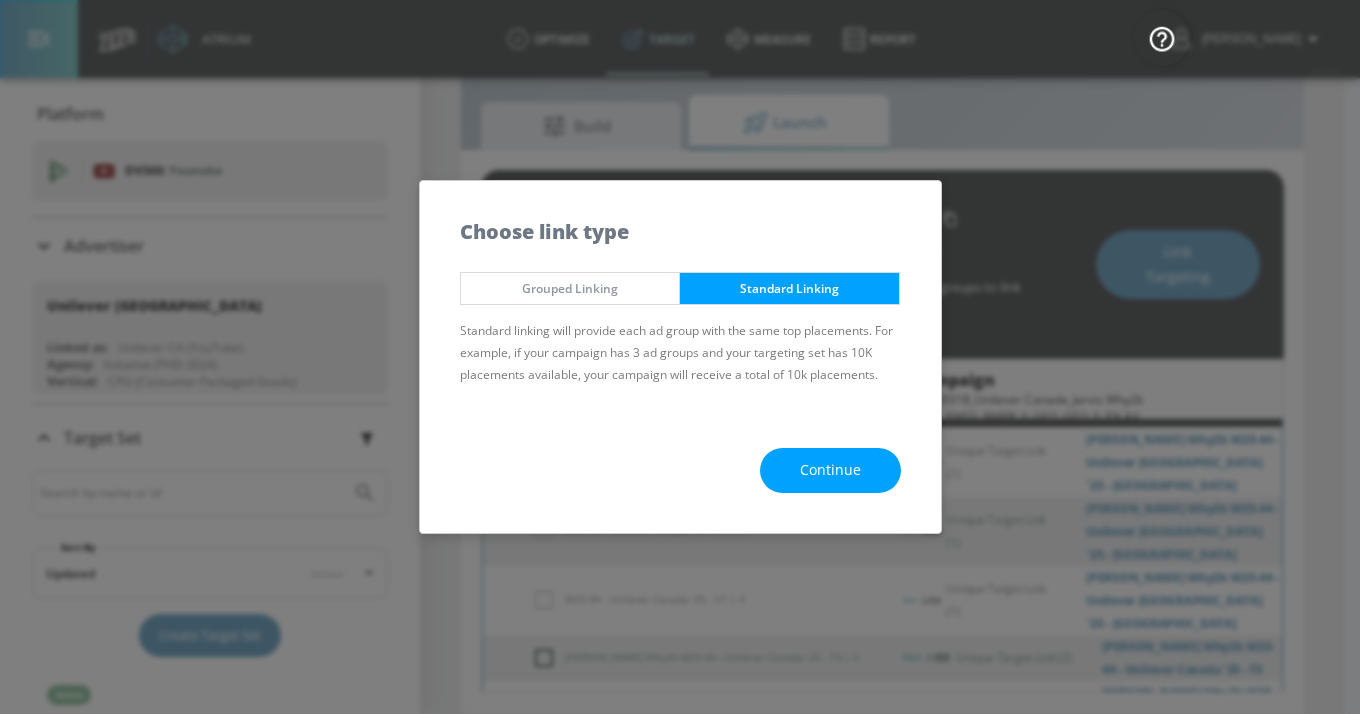 click on "Continue" at bounding box center (830, 470) 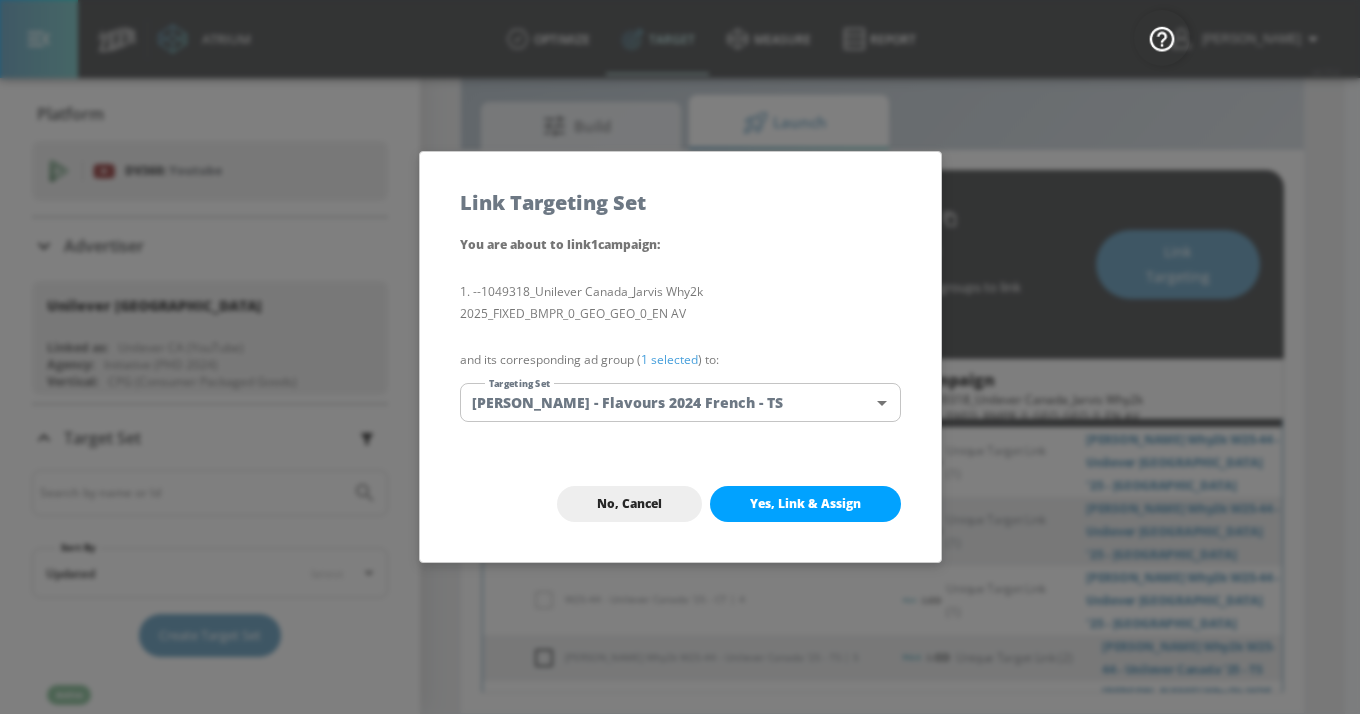 click on "Atrium optimize Target measure Report optimize Target measure Report v 4.15.6 [PERSON_NAME] Platform DV360:   Youtube DV360:   Youtube Advertiser Sort By A-Z asc ​ Add Account Unilever Canada Linked as: Unilever CA (YouTube) Agency: Initiative (PHD 2024) Vertical: CPG (Consumer Packaged Goods) KZ Test  Linked as: Zefr Demos Agency: Kaitlin test  Vertical: Other [PERSON_NAME] C Test Account Linked as: Zefr Demos Agency: [PERSON_NAME] Vertical: CPG (Consumer Packaged Goods) alicyn test Linked as: Zefr Demos Agency: alicyn test Vertical: Healthcare Parry Test Linked as: Zefr Demos Agency: Parry Test Vertical: Music [PERSON_NAME] Account Linked as: Zefr Demos Agency: [PERSON_NAME] Agency Vertical: Fashion [PERSON_NAME] TEST Linked as: Zefr Demos Agency: [PERSON_NAME] TEST Vertical: Other Test Linked as: Zefr Demos Agency: Test Vertical: Travel Shaq Test Account Linked as: Zefr Demos Agency: Zefr Vertical: Software Benz TEST Linked as: Zefr Demos Agency: ZEFR Vertical: Other Rawan Test Linked as: Zefr Demos Agency: Test Vertical: Linked as:" at bounding box center (680, 333) 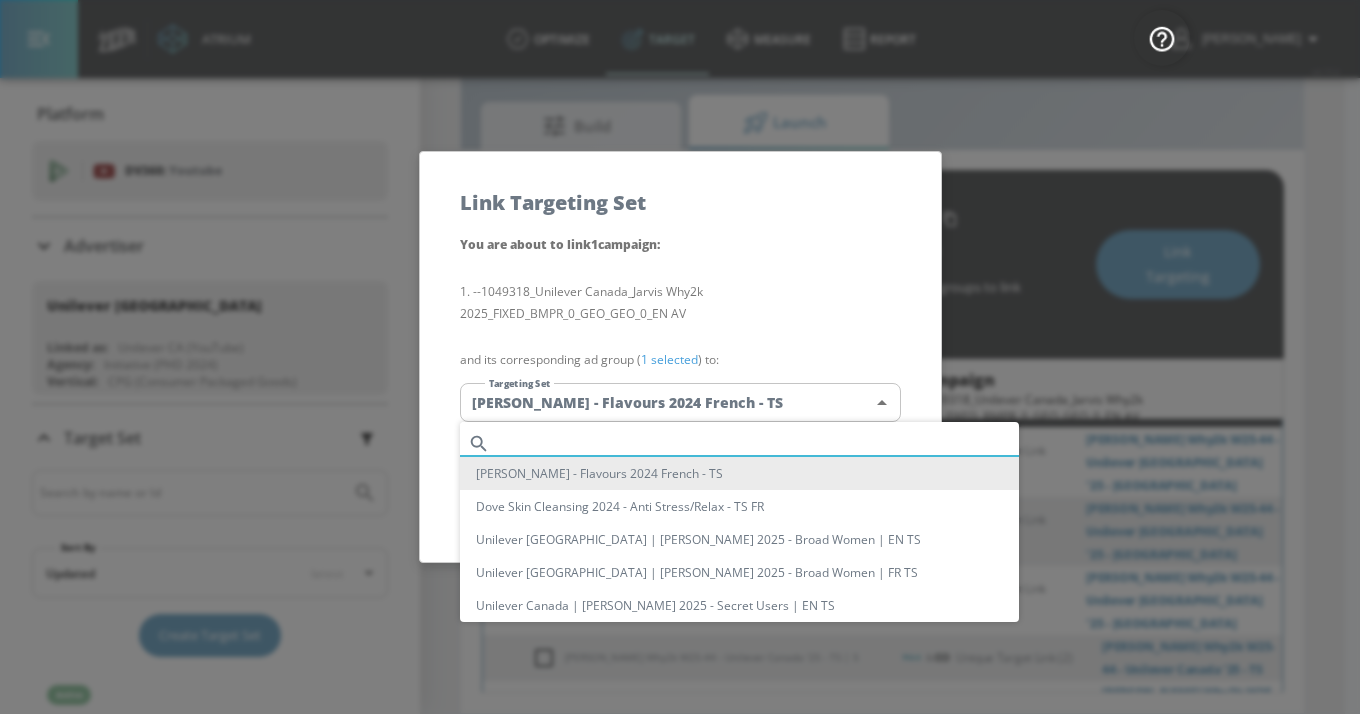 click at bounding box center (758, 443) 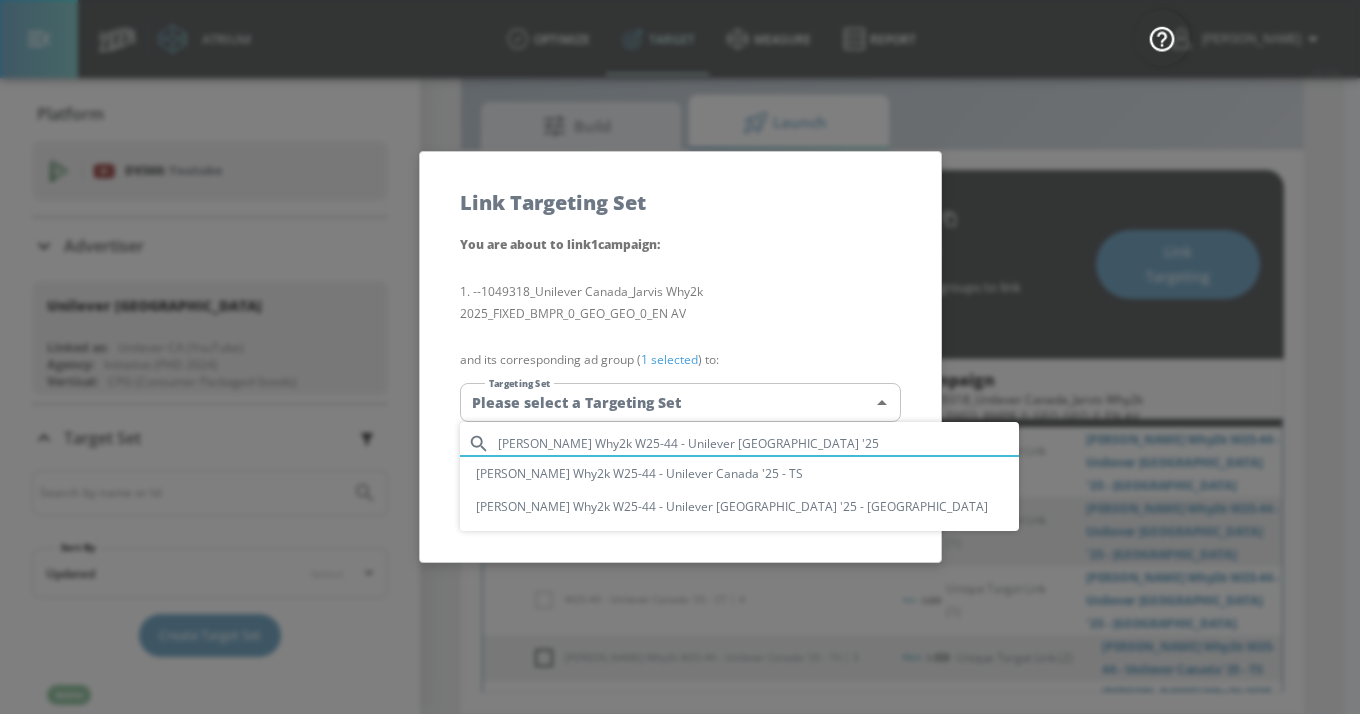 drag, startPoint x: 372, startPoint y: 415, endPoint x: 327, endPoint y: 412, distance: 45.099888 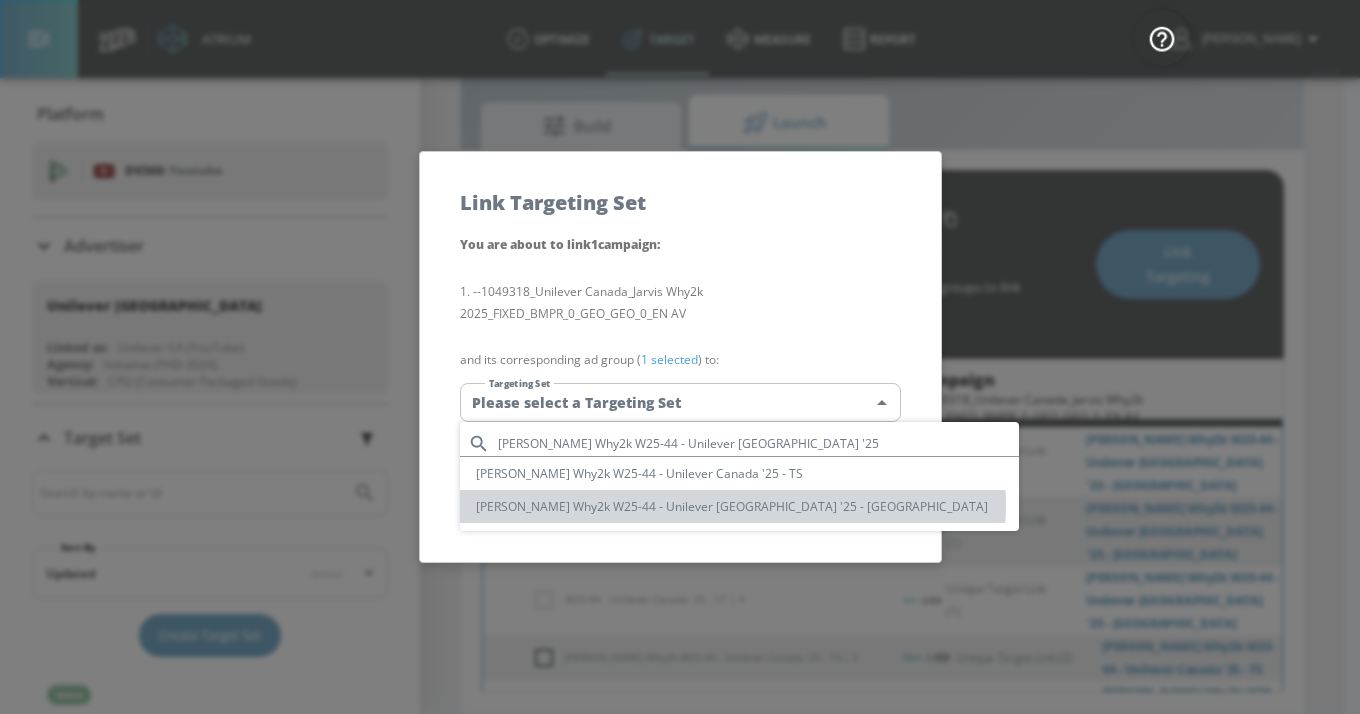 click on "[PERSON_NAME] Why2k W25-44 - Unilever [GEOGRAPHIC_DATA] '25 - [GEOGRAPHIC_DATA]" at bounding box center (739, 506) 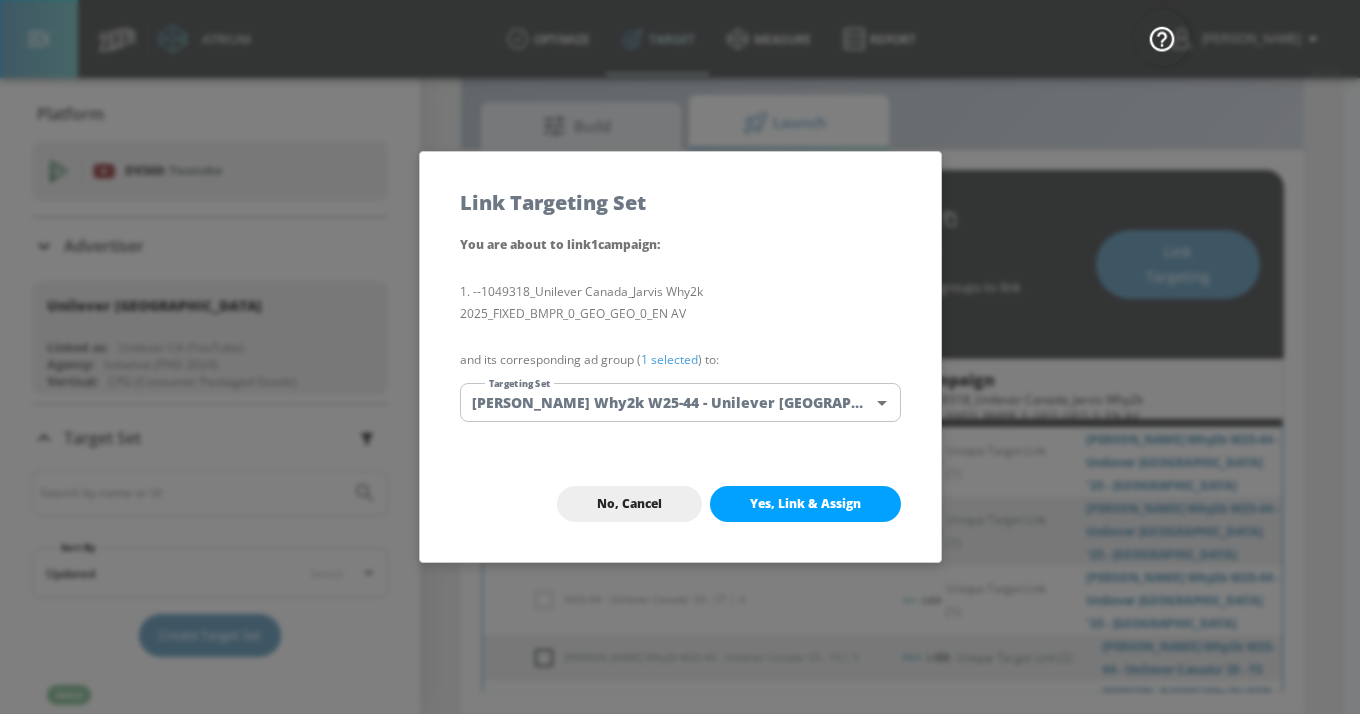 click on "Yes, Link & Assign" at bounding box center (805, 504) 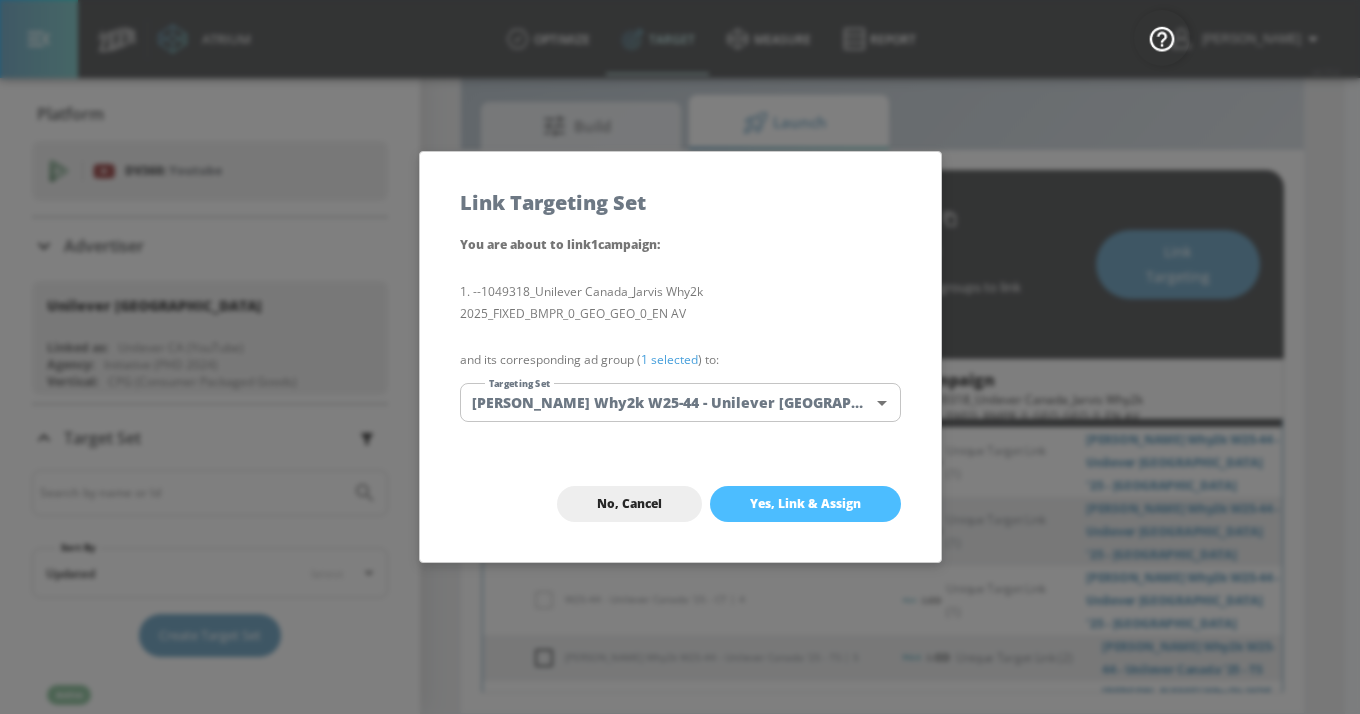 checkbox on "true" 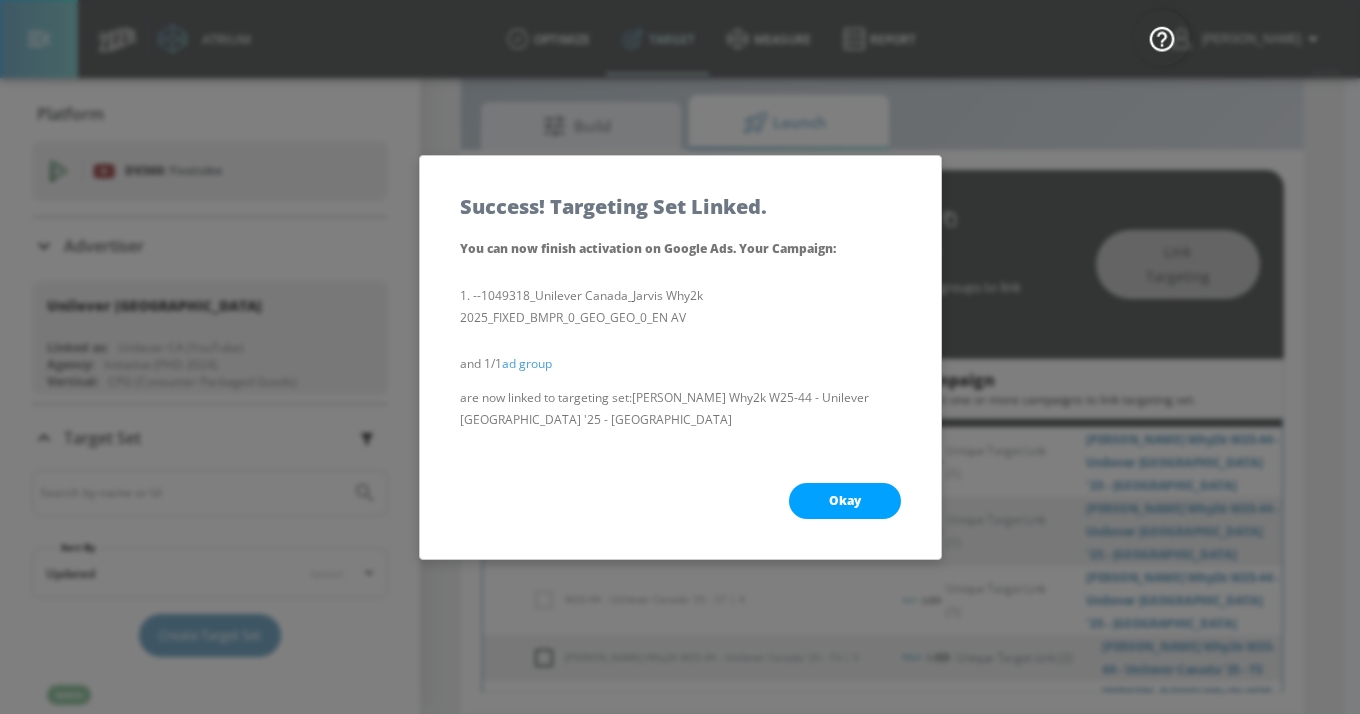 click on "Okay" at bounding box center [845, 501] 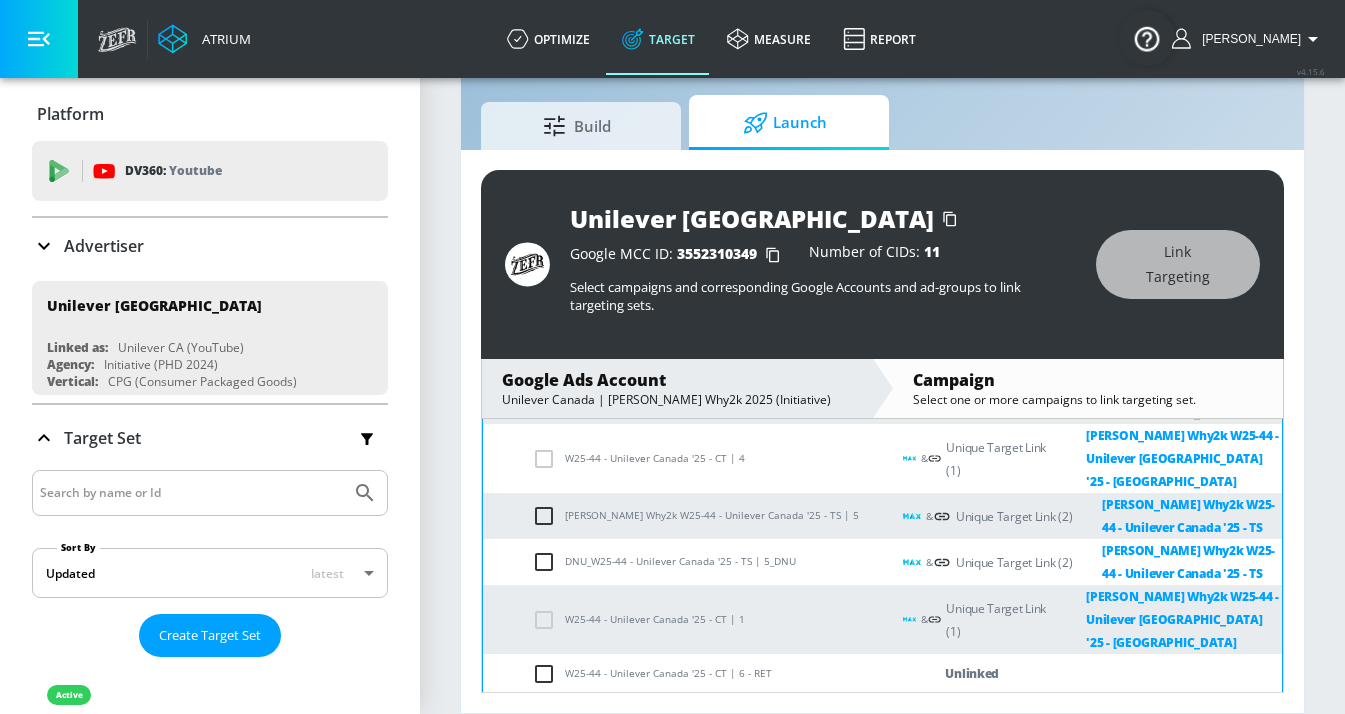 scroll, scrollTop: 655, scrollLeft: 0, axis: vertical 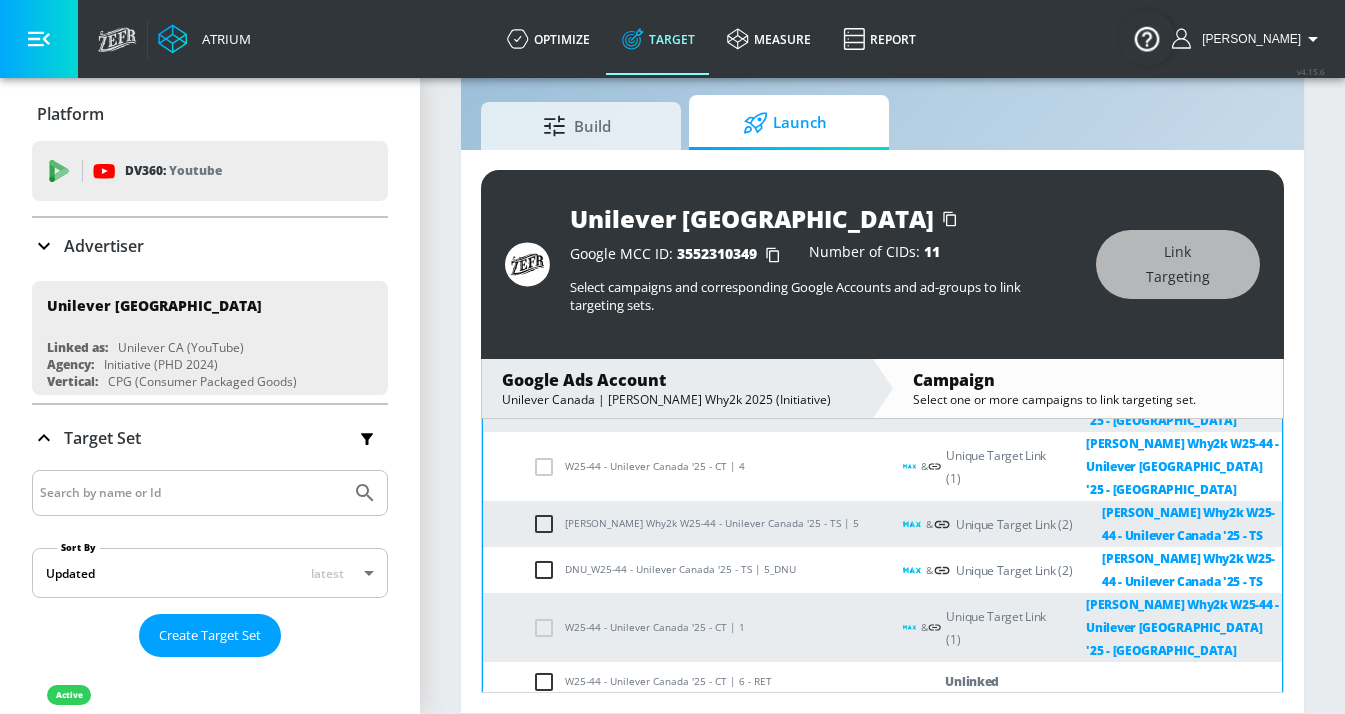 click at bounding box center [548, 682] 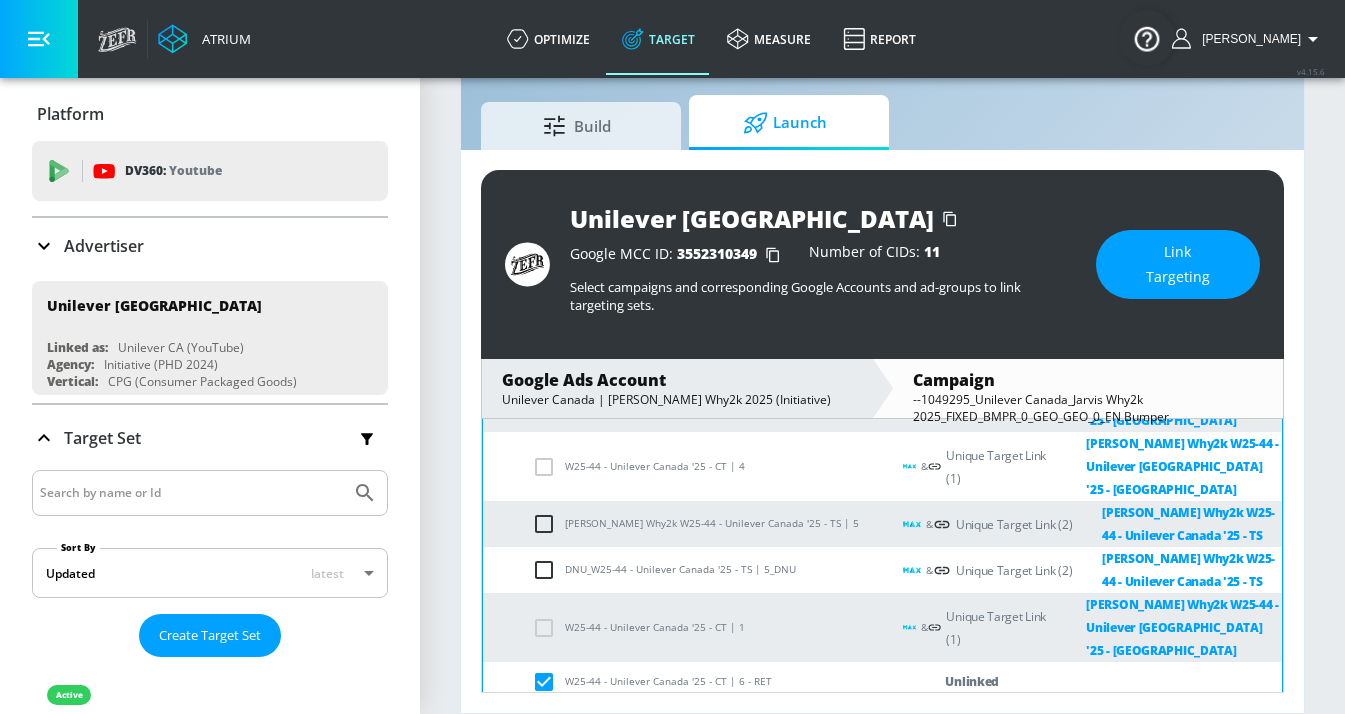click on "Link Targeting" at bounding box center [1178, 264] 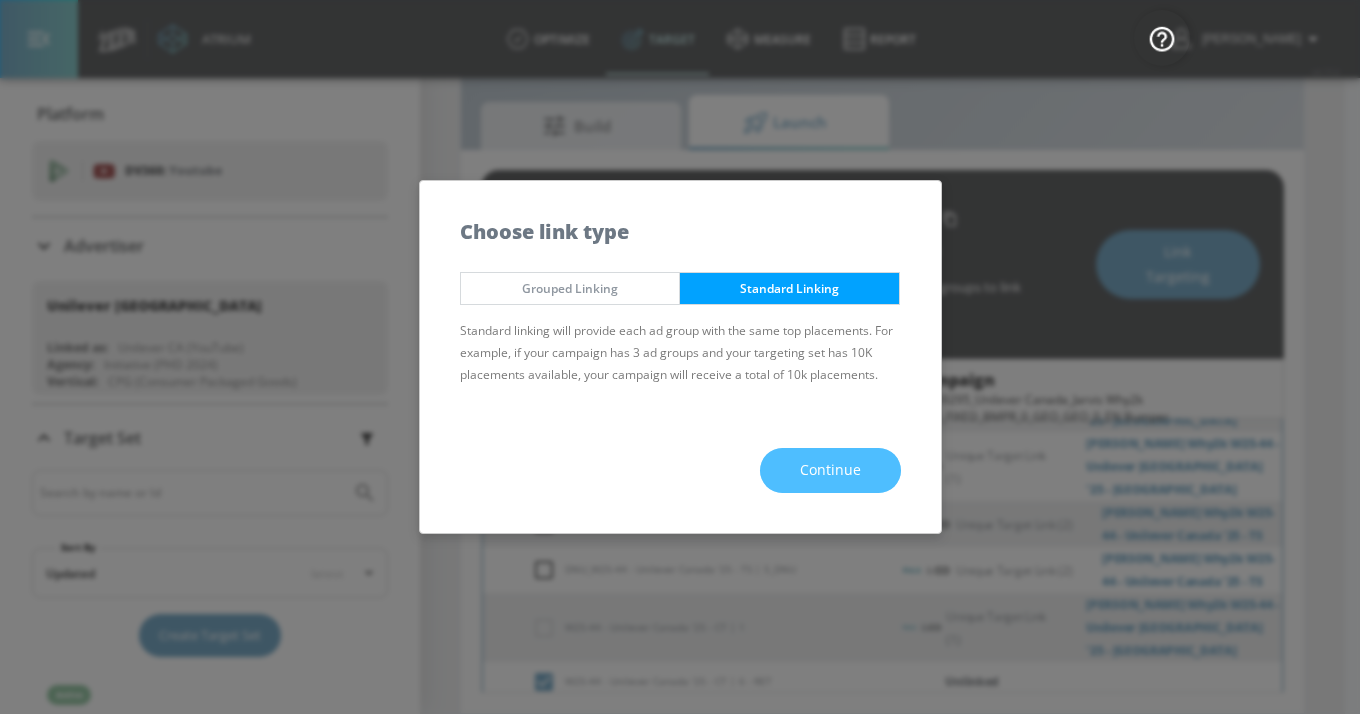 click on "Continue" at bounding box center [830, 470] 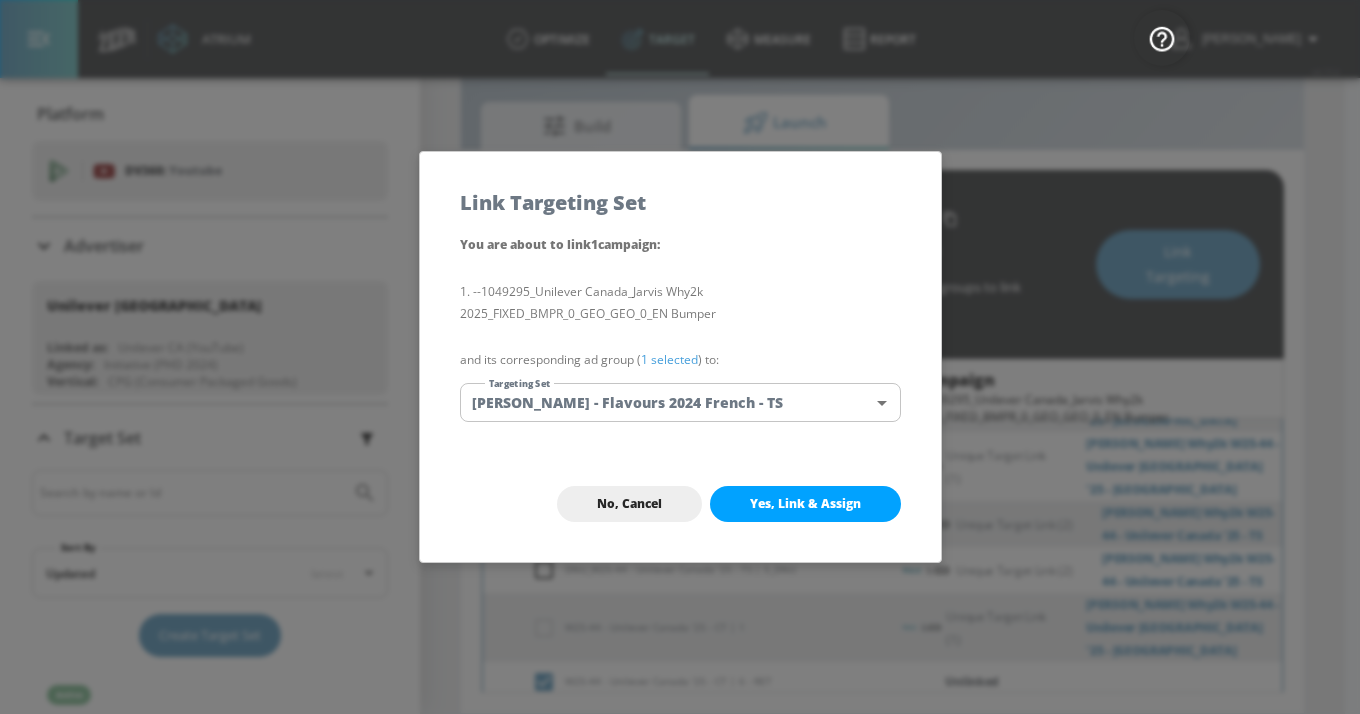 click on "Atrium optimize Target measure Report optimize Target measure Report v 4.15.6 [PERSON_NAME] Platform DV360:   Youtube DV360:   Youtube Advertiser Sort By A-Z asc ​ Add Account Unilever Canada Linked as: Unilever CA (YouTube) Agency: Initiative (PHD 2024) Vertical: CPG (Consumer Packaged Goods) KZ Test  Linked as: Zefr Demos Agency: Kaitlin test  Vertical: Other [PERSON_NAME] C Test Account Linked as: Zefr Demos Agency: [PERSON_NAME] Vertical: CPG (Consumer Packaged Goods) alicyn test Linked as: Zefr Demos Agency: alicyn test Vertical: Healthcare Parry Test Linked as: Zefr Demos Agency: Parry Test Vertical: Music [PERSON_NAME] Account Linked as: Zefr Demos Agency: [PERSON_NAME] Agency Vertical: Fashion [PERSON_NAME] TEST Linked as: Zefr Demos Agency: [PERSON_NAME] TEST Vertical: Other Test Linked as: Zefr Demos Agency: Test Vertical: Travel Shaq Test Account Linked as: Zefr Demos Agency: Zefr Vertical: Software Benz TEST Linked as: Zefr Demos Agency: ZEFR Vertical: Other Rawan Test Linked as: Zefr Demos Agency: Test Vertical: Linked as:" at bounding box center (680, 333) 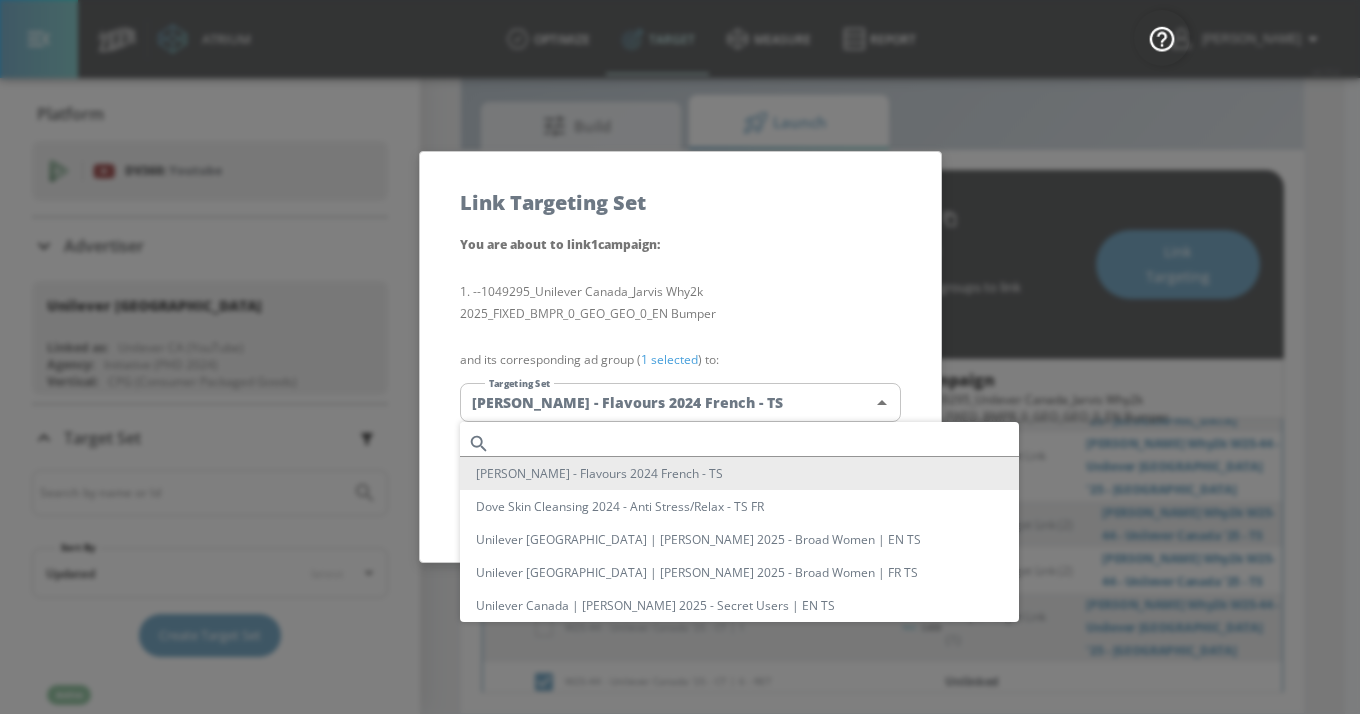 click at bounding box center (758, 443) 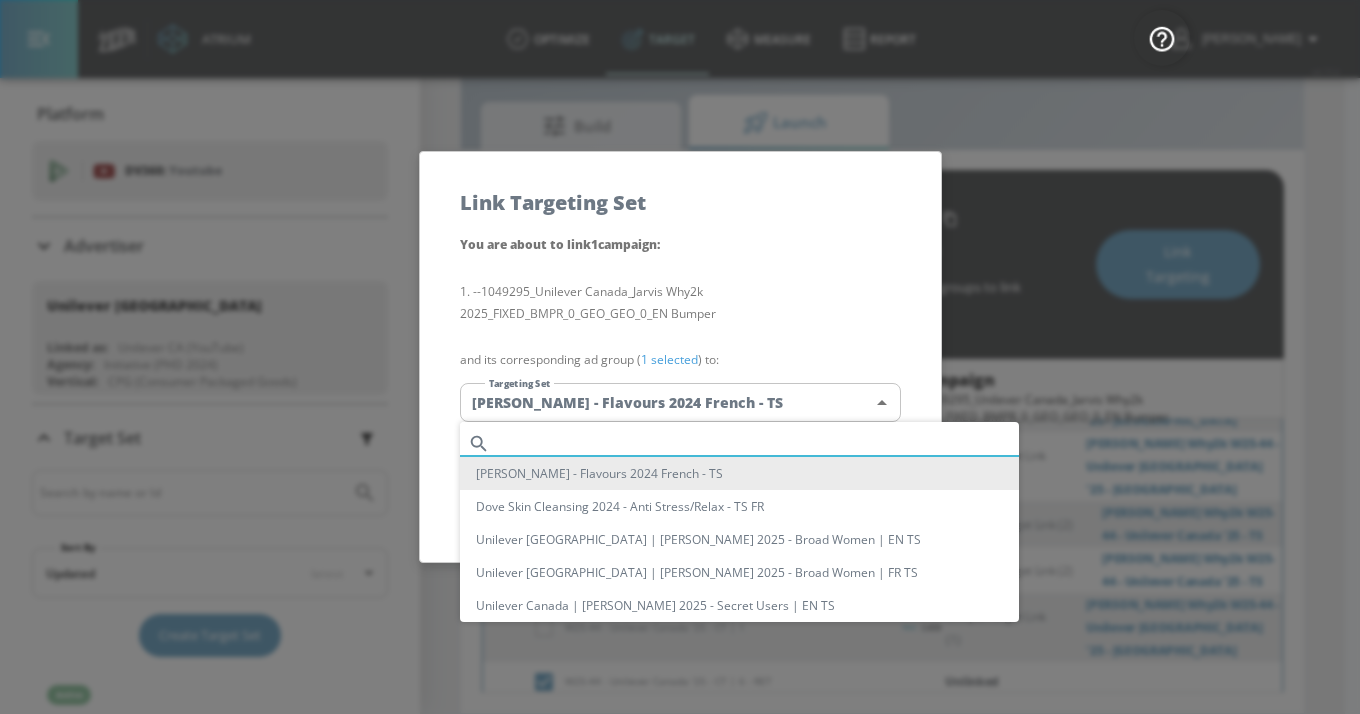 paste on "[PERSON_NAME] Why2k W25-44 - Unilever [GEOGRAPHIC_DATA] '25" 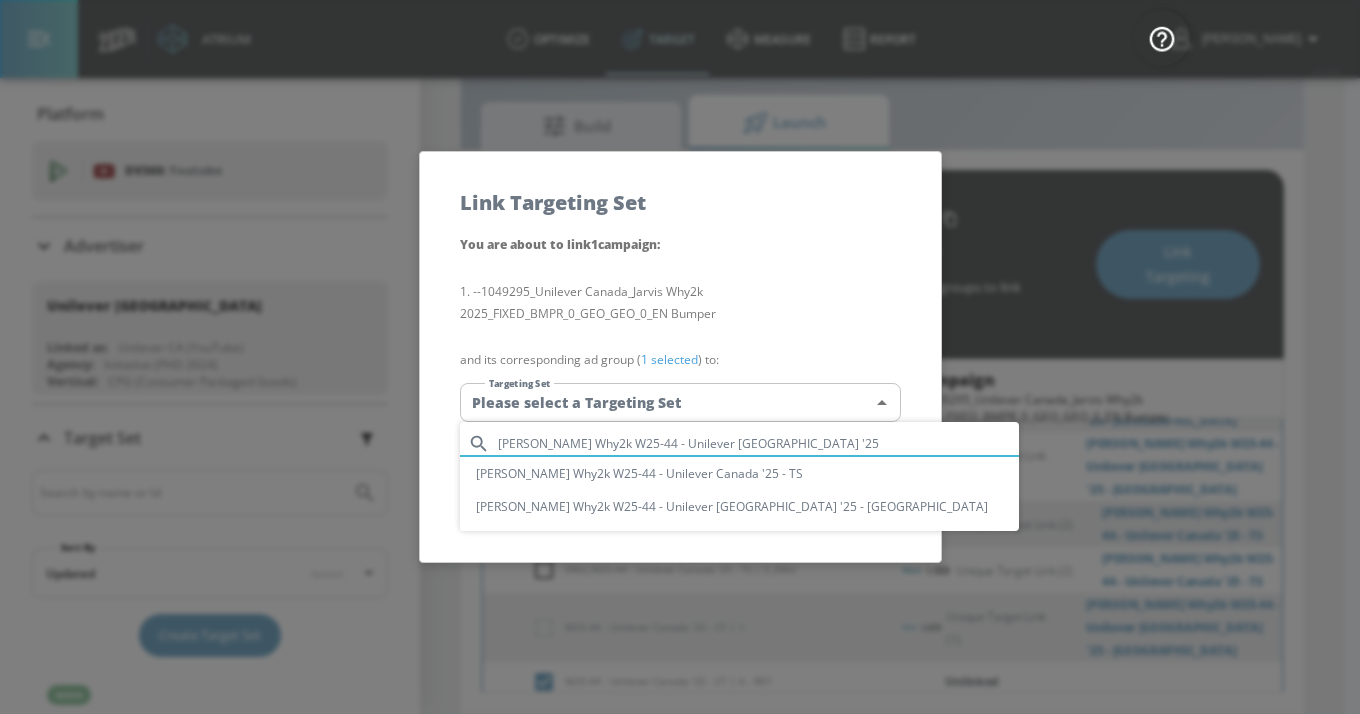 type on "[PERSON_NAME] Why2k W25-44 - Unilever [GEOGRAPHIC_DATA] '25" 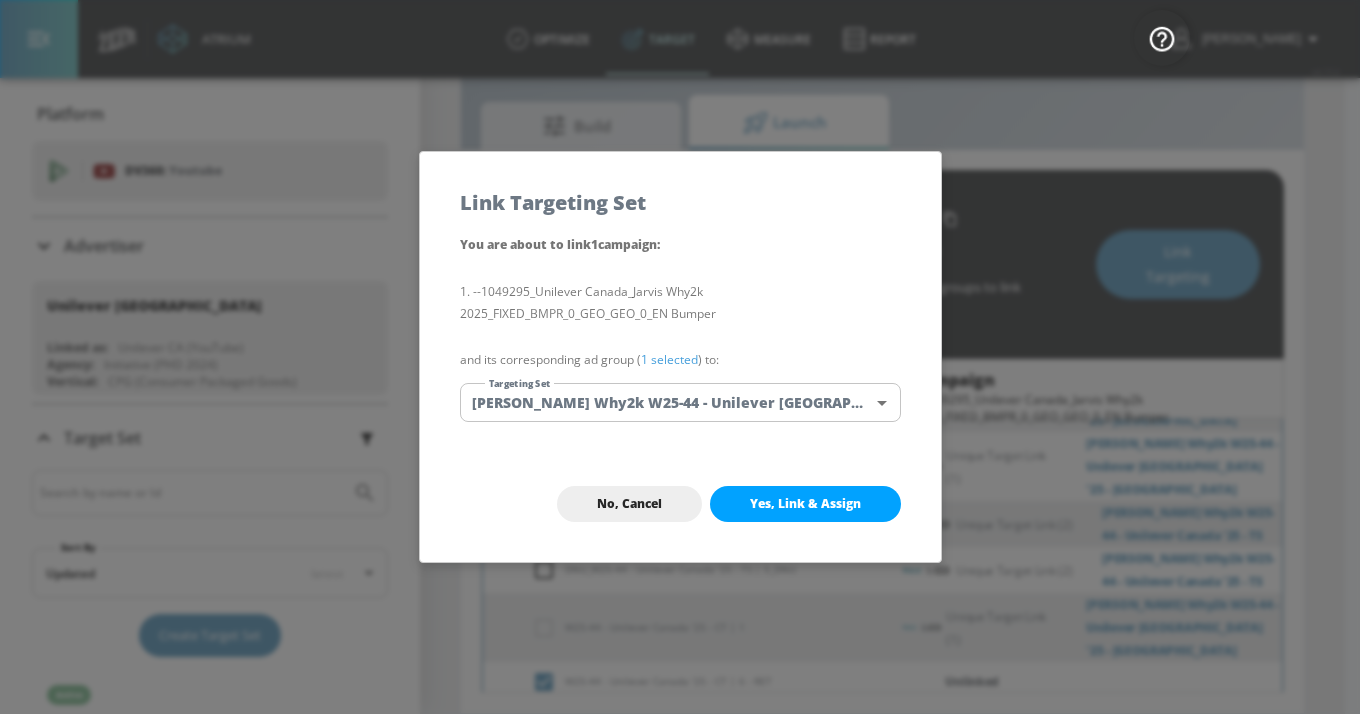 click on "Yes, Link & Assign" at bounding box center [805, 504] 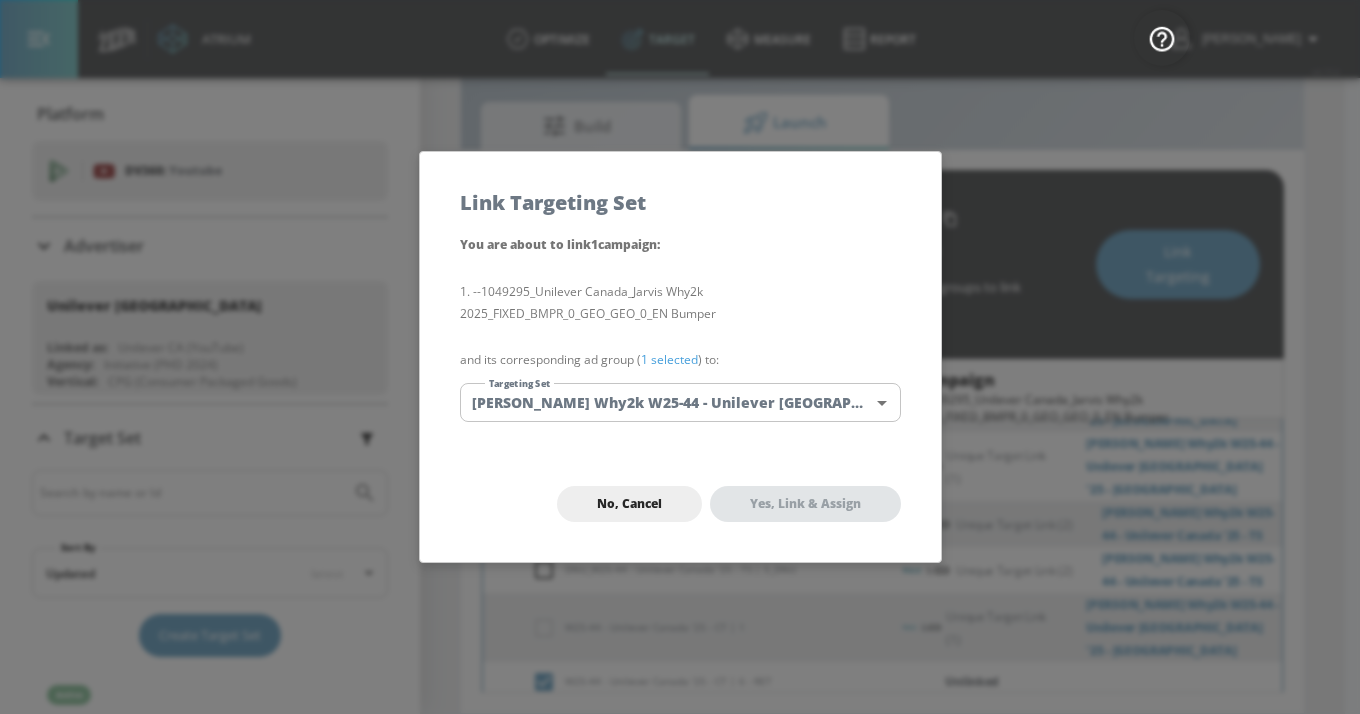 checkbox on "true" 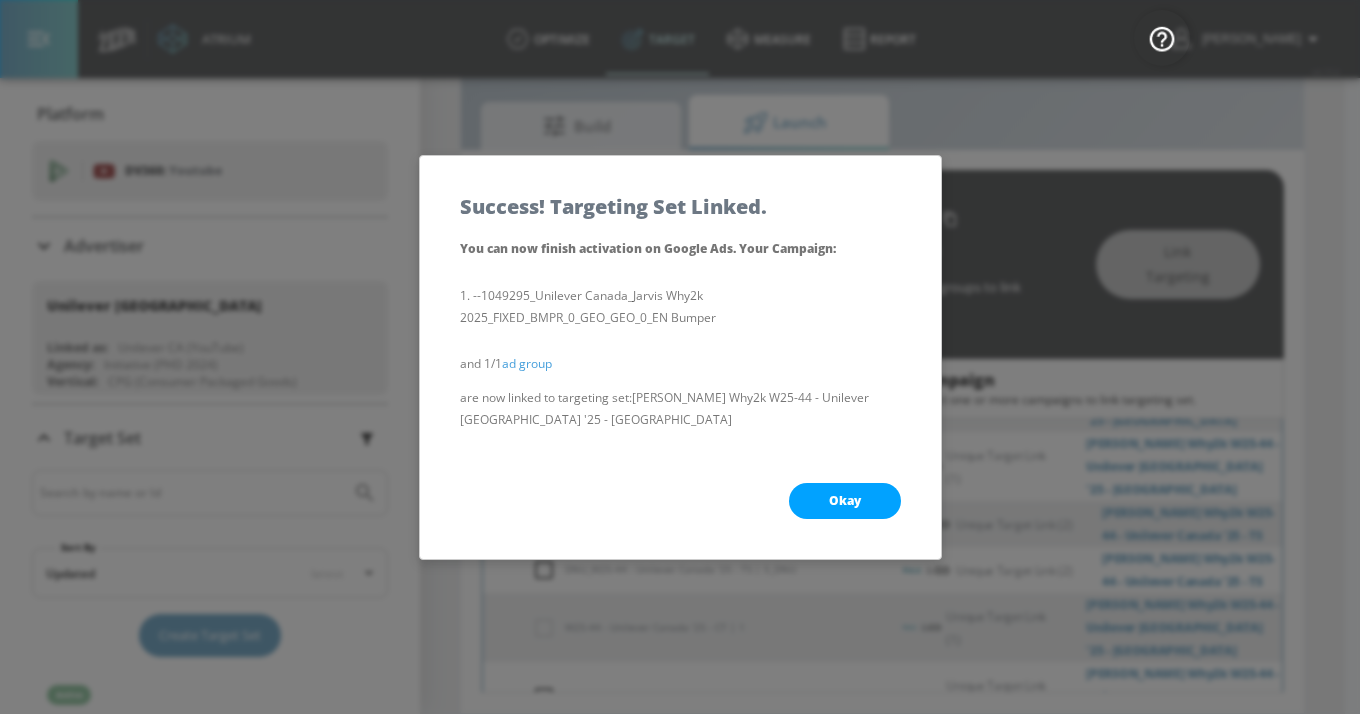 click on "Okay" at bounding box center (845, 501) 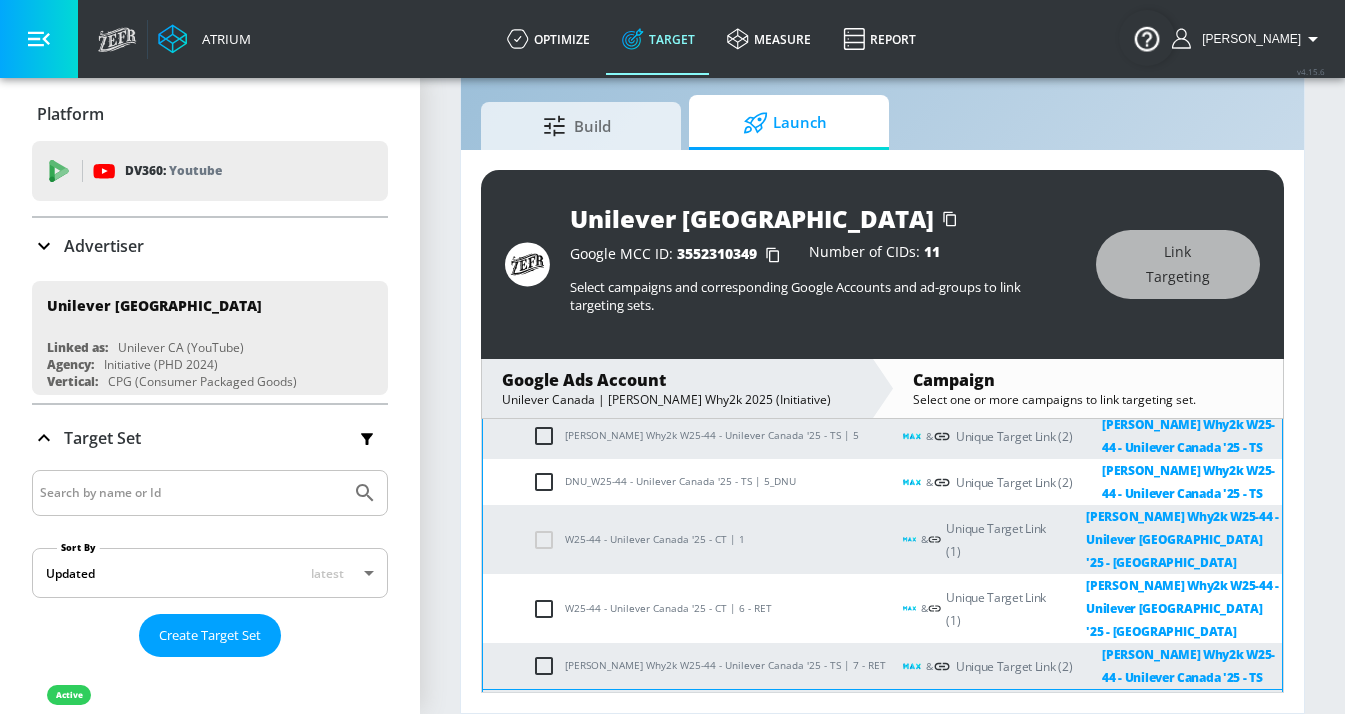 scroll, scrollTop: 765, scrollLeft: 0, axis: vertical 